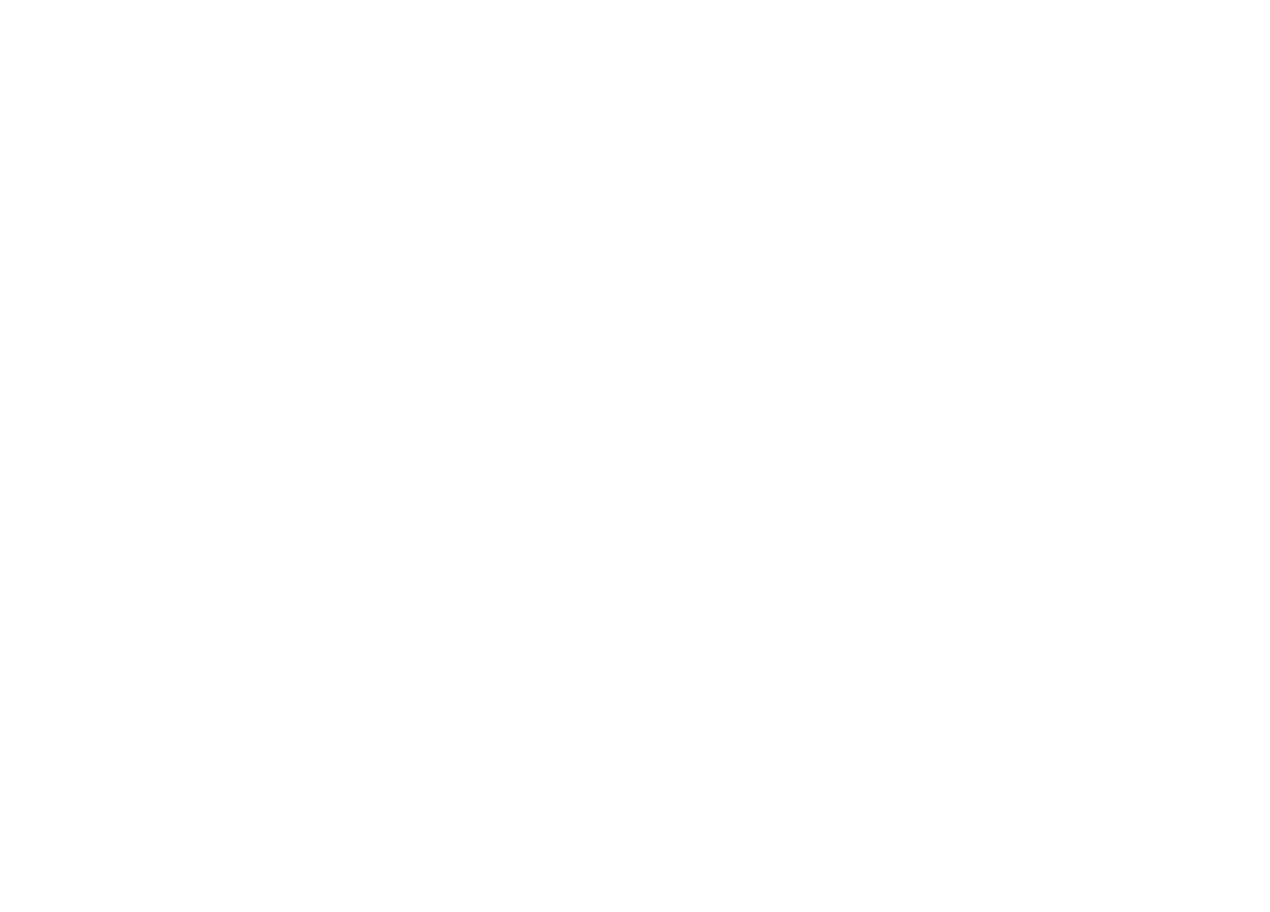 scroll, scrollTop: 0, scrollLeft: 0, axis: both 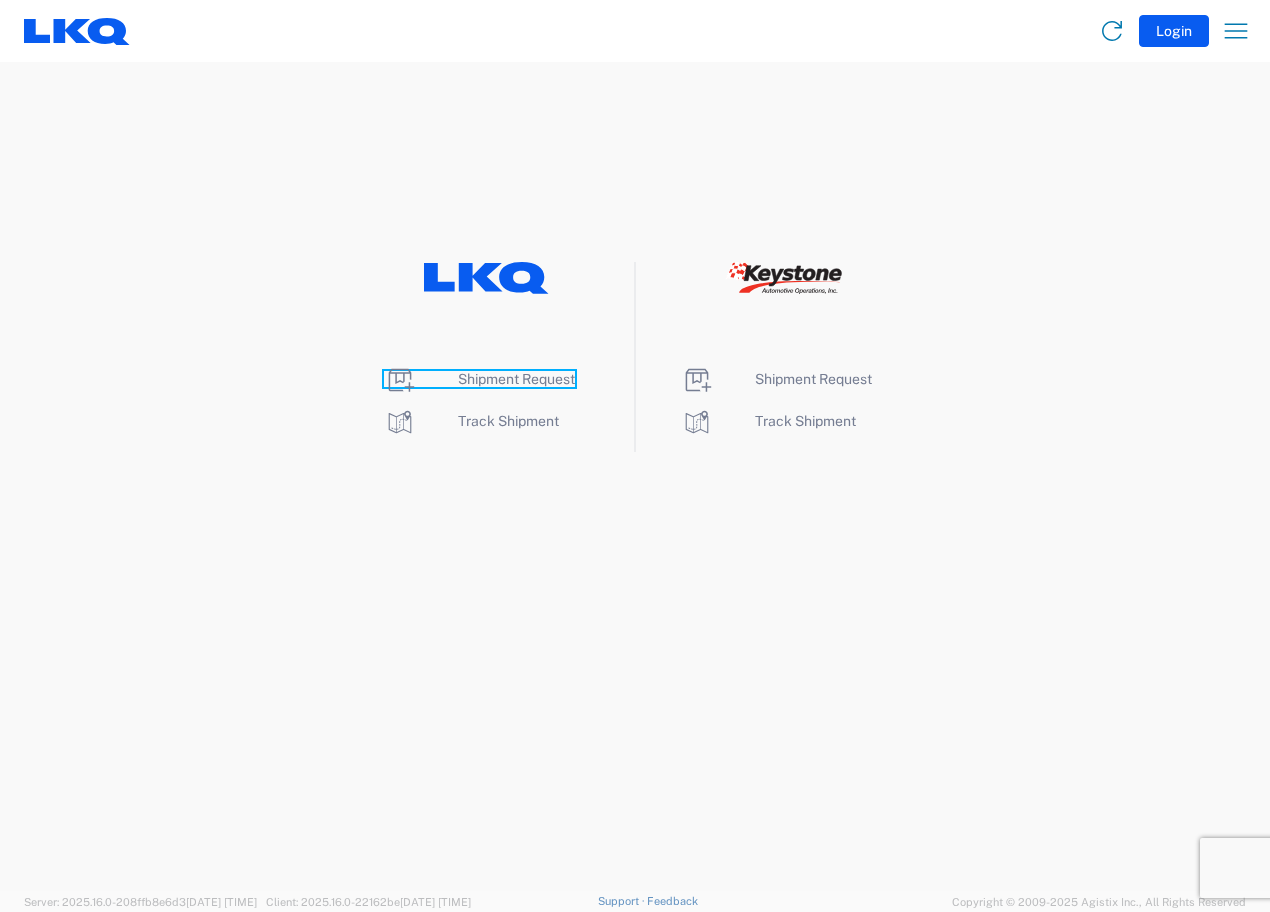 click on "Shipment Request" 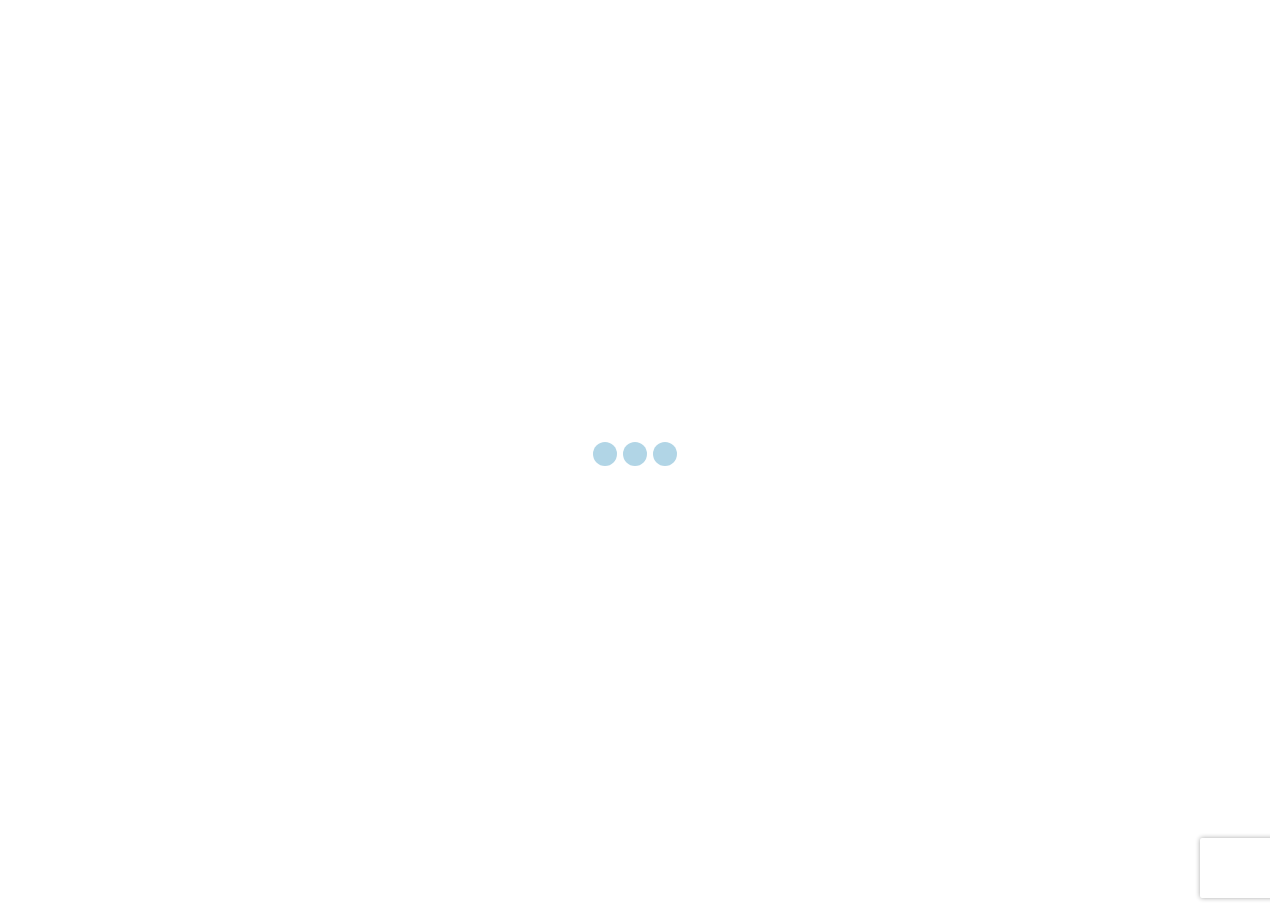 scroll, scrollTop: 0, scrollLeft: 0, axis: both 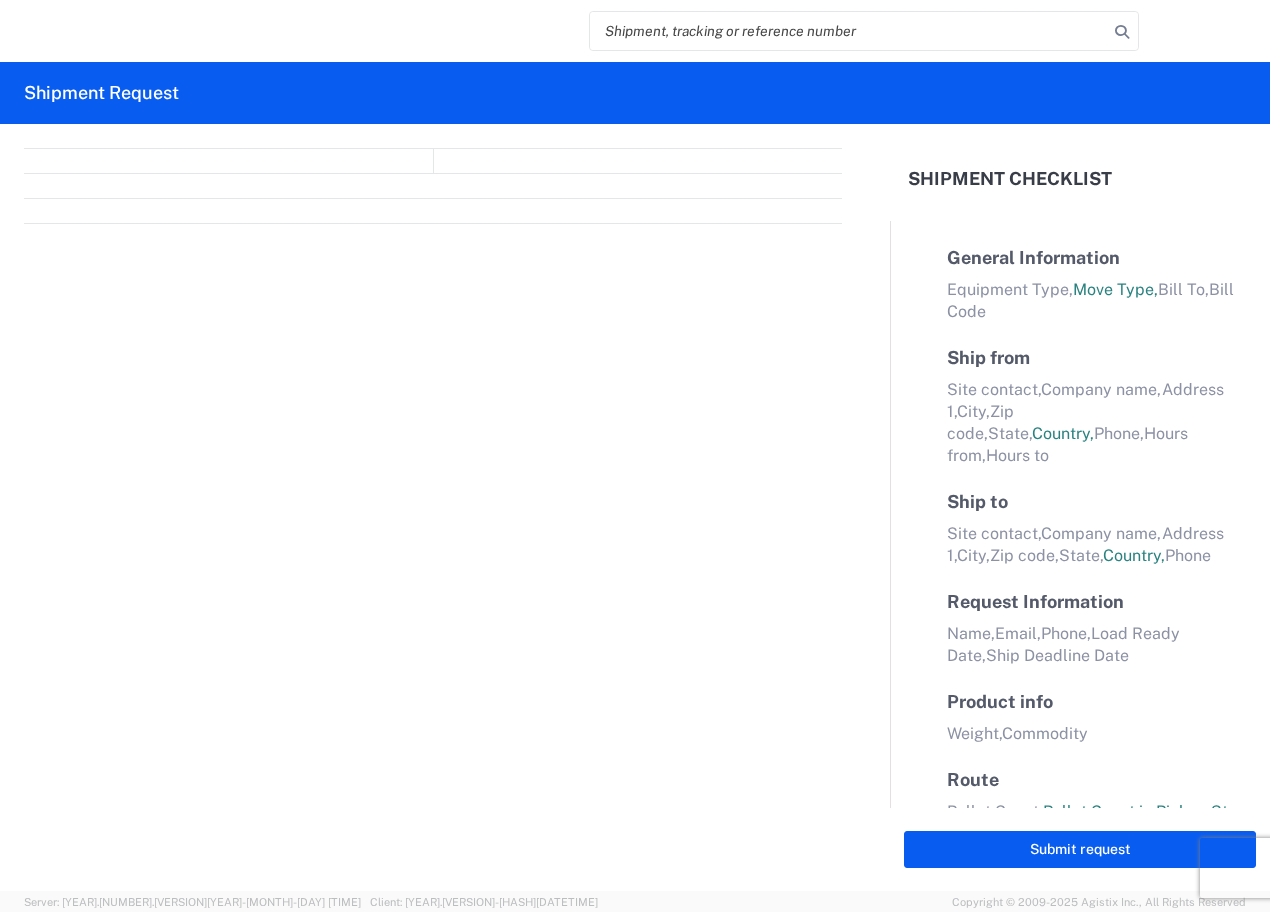 select on "FULL" 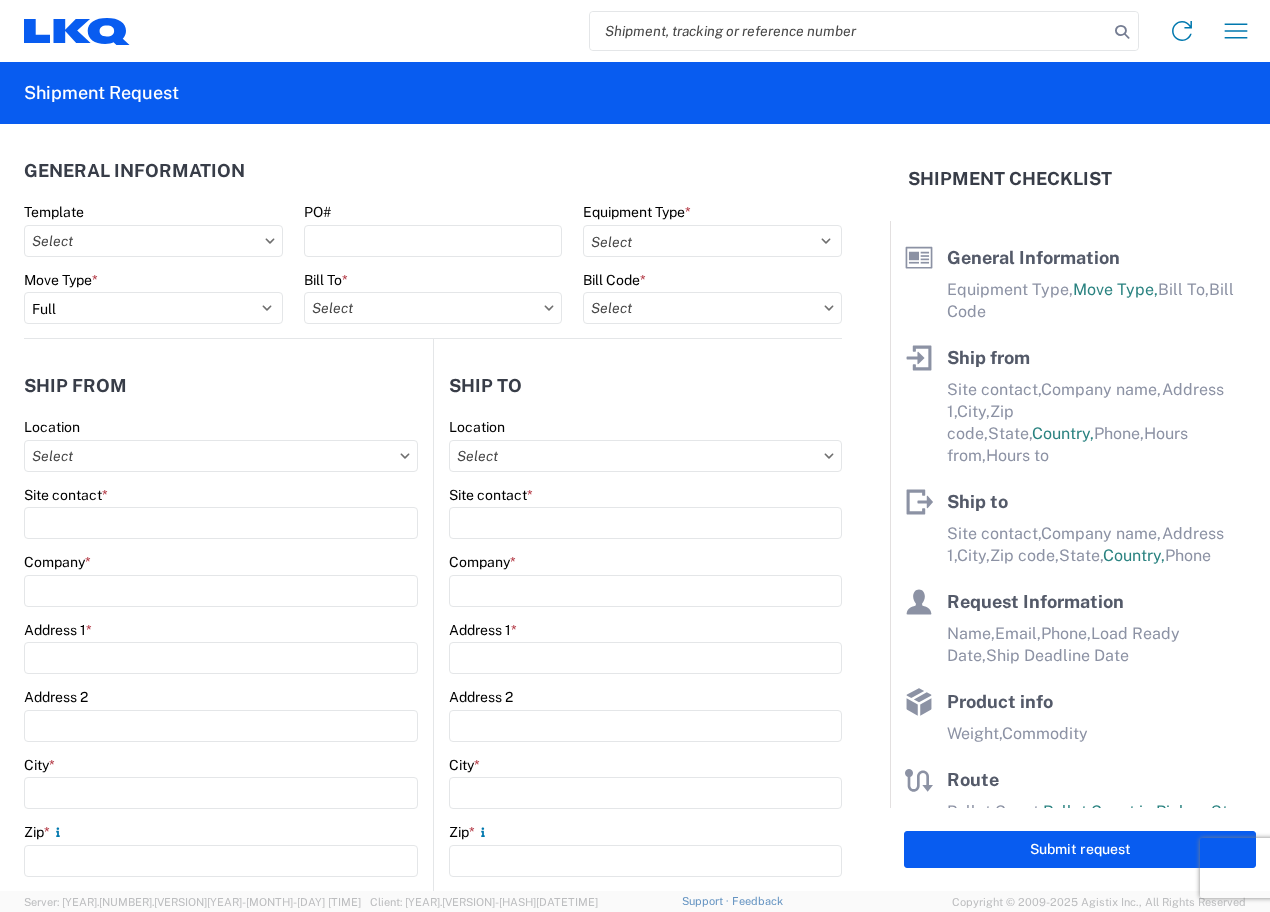 click on "General Information" 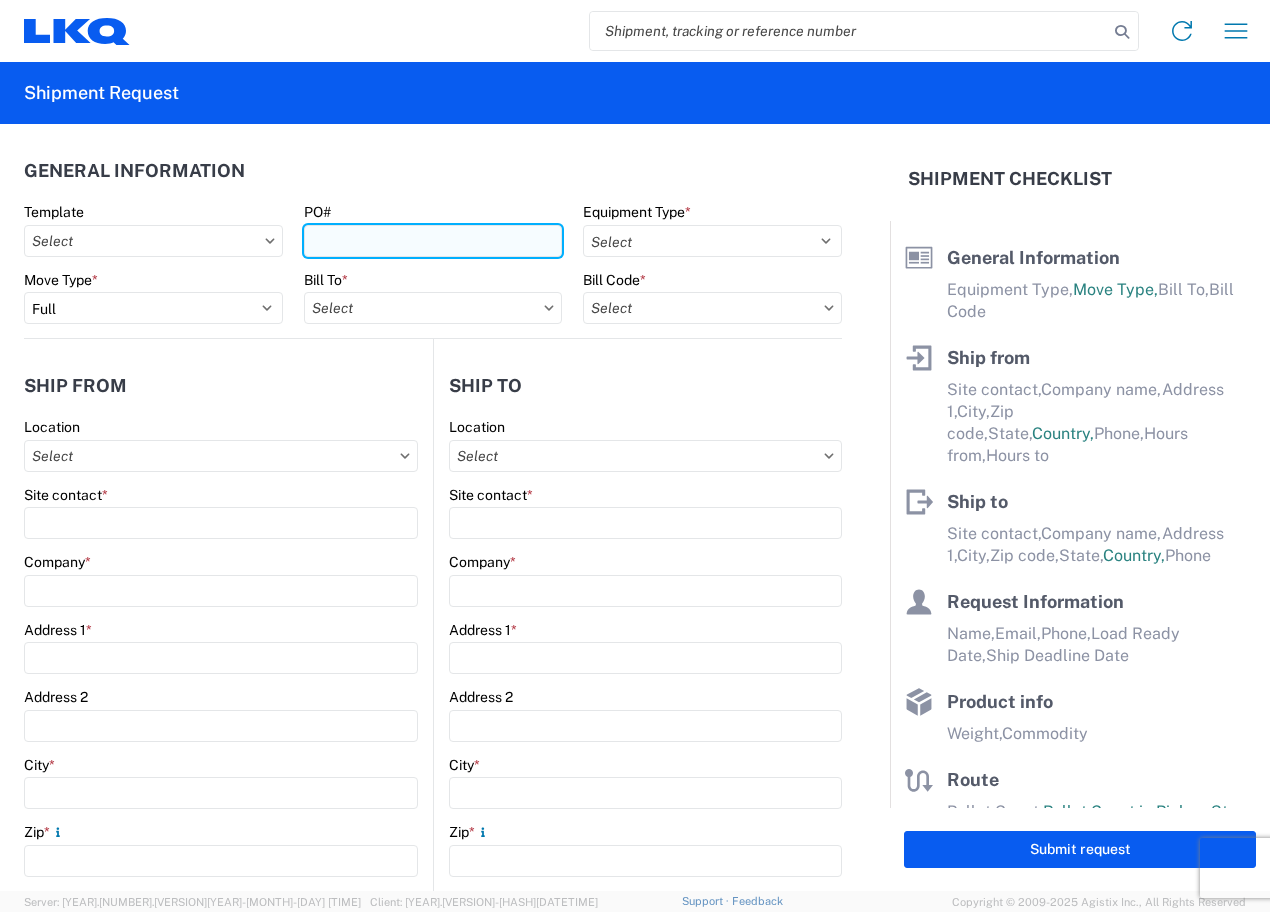 click on "PO#" at bounding box center (433, 241) 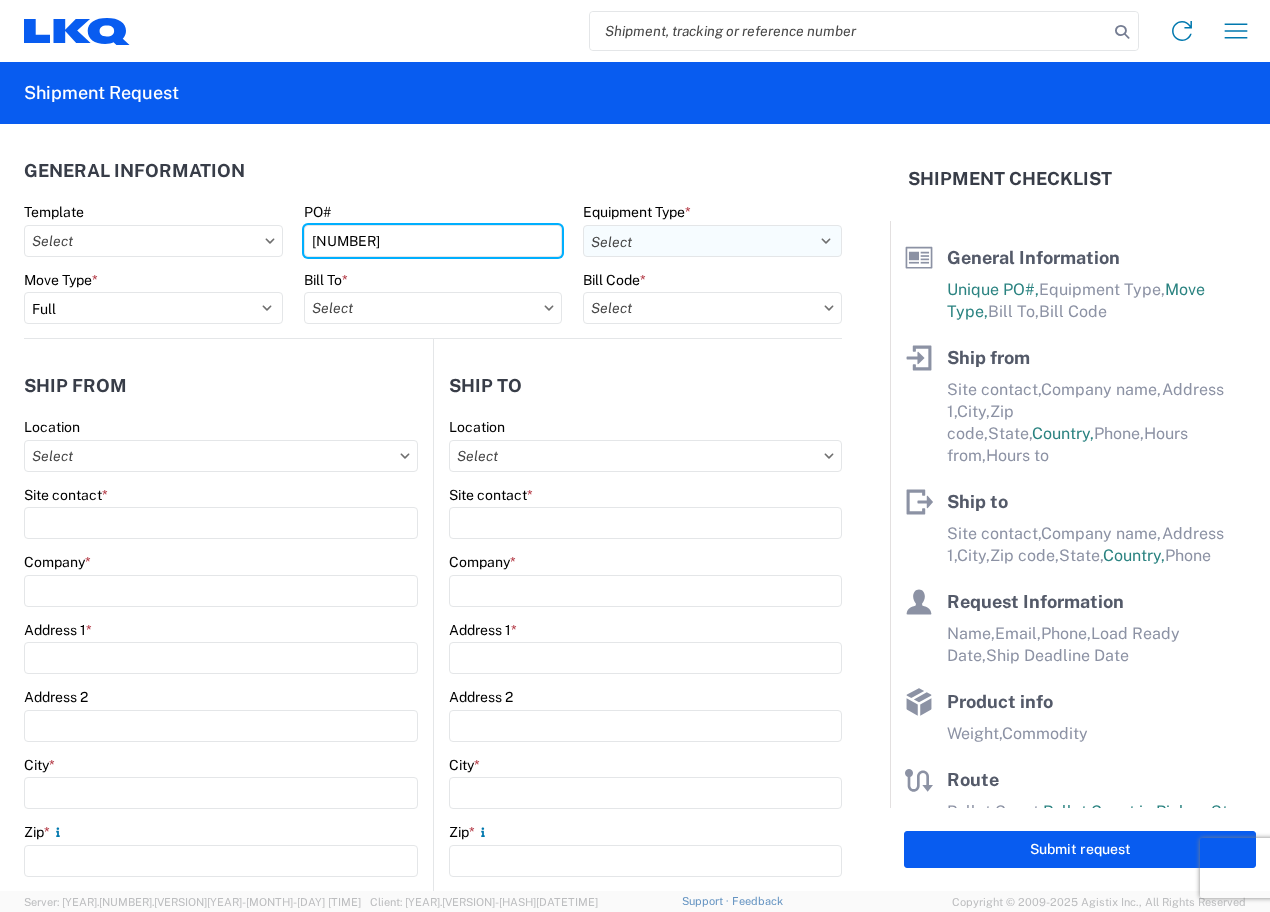 type on "[NUMBER]" 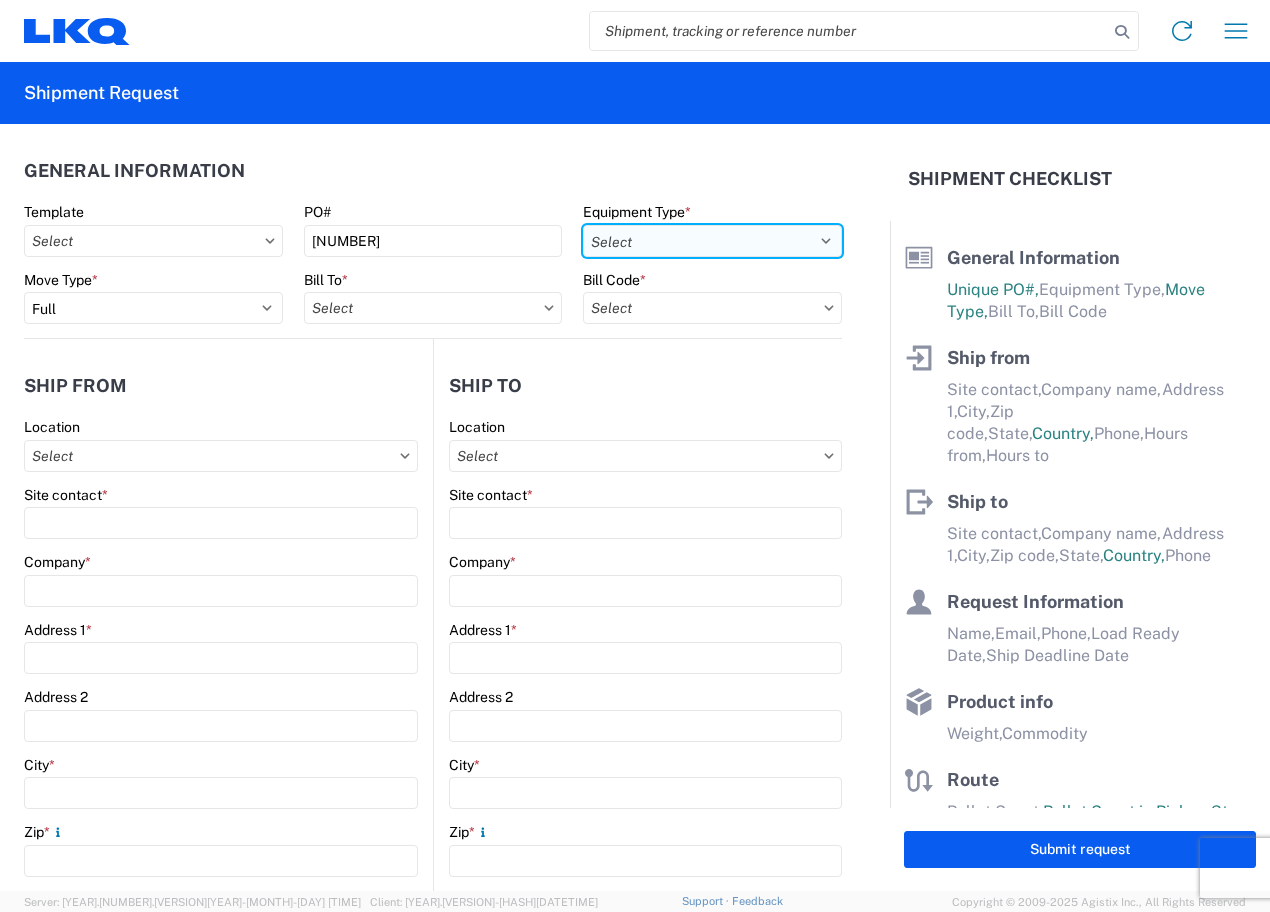 click on "Select 53’ Dry Van Flatbed Dropdeck (van) Lowboy (flatbed) Rail" at bounding box center [712, 241] 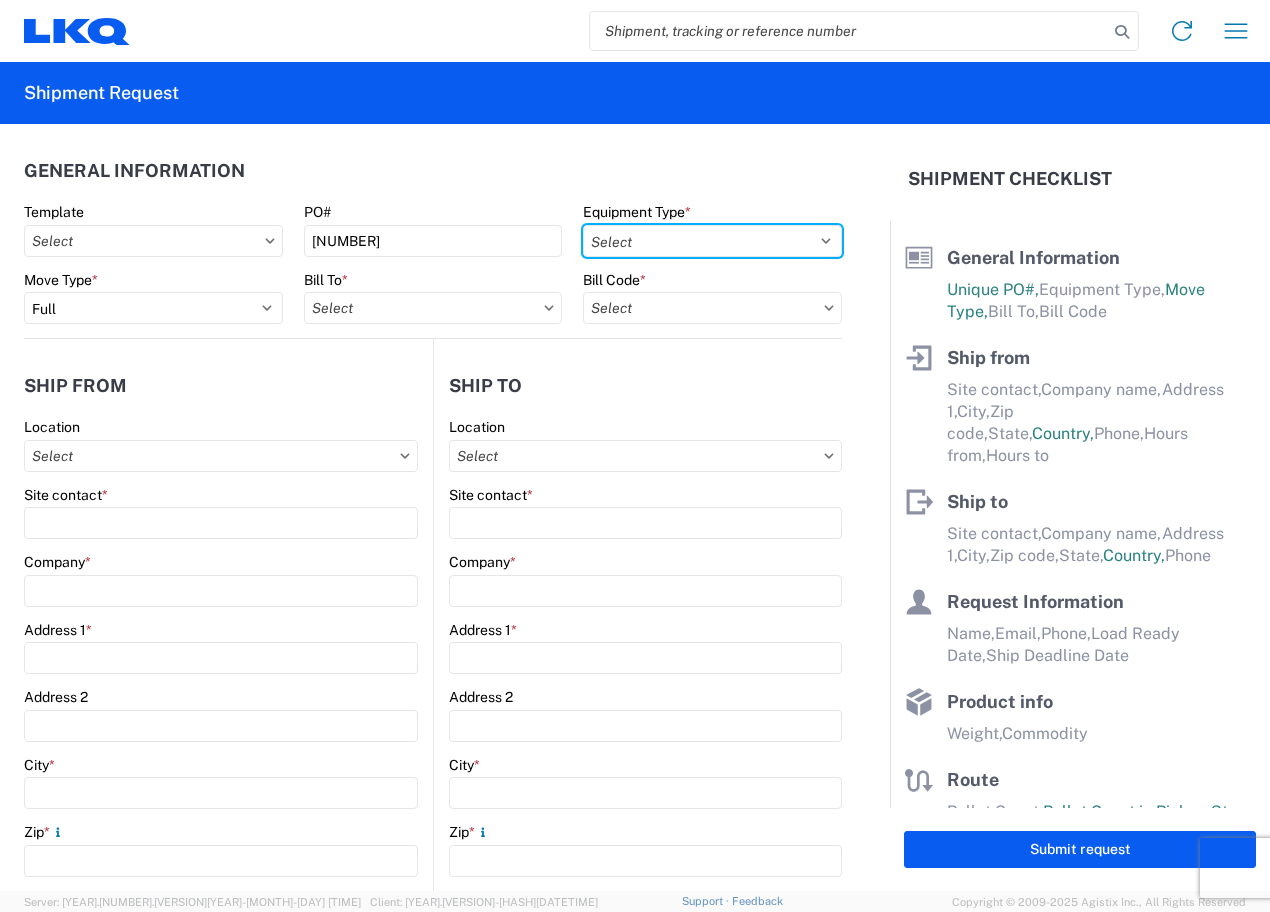 select on "STDV" 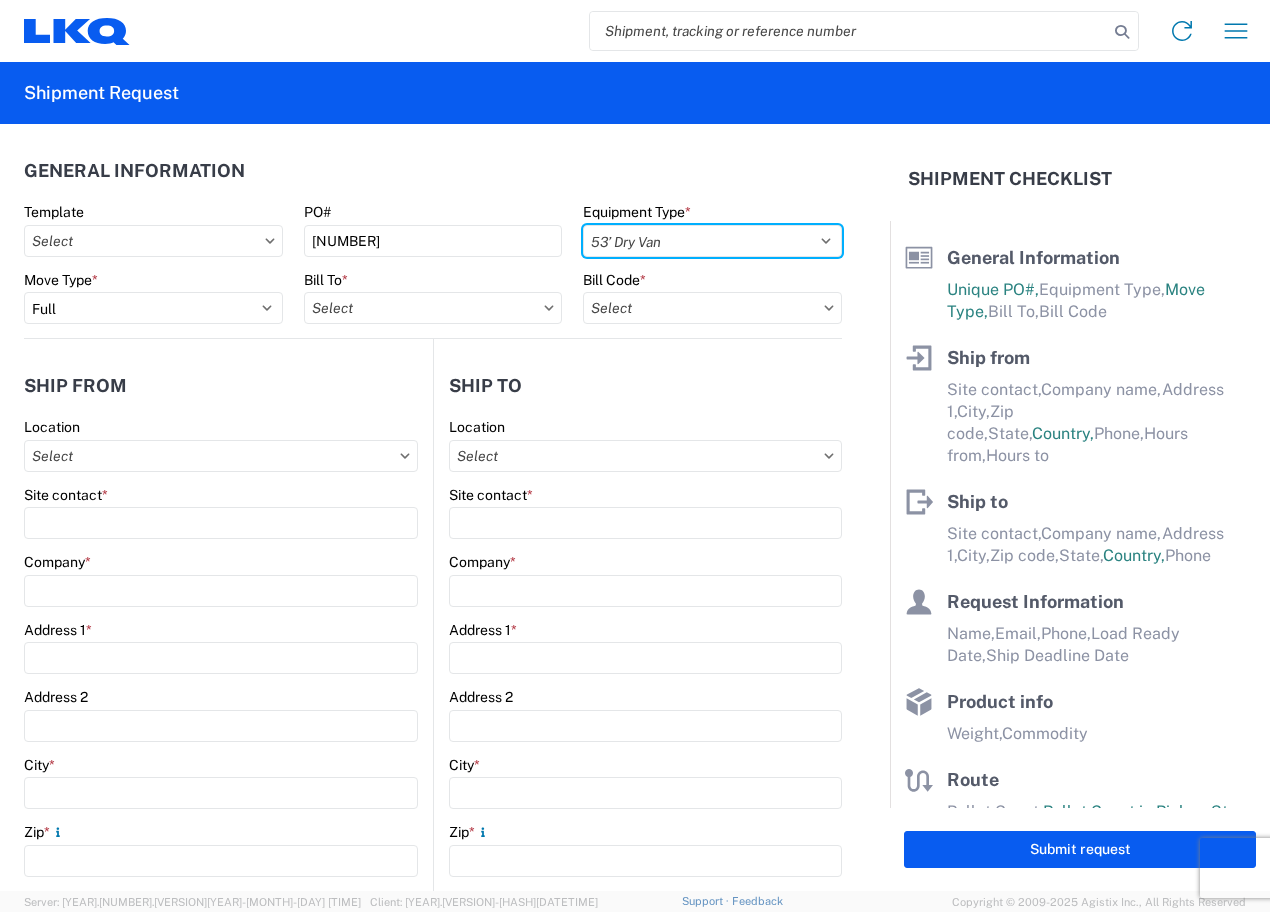 click on "Select 53’ Dry Van Flatbed Dropdeck (van) Lowboy (flatbed) Rail" at bounding box center [712, 241] 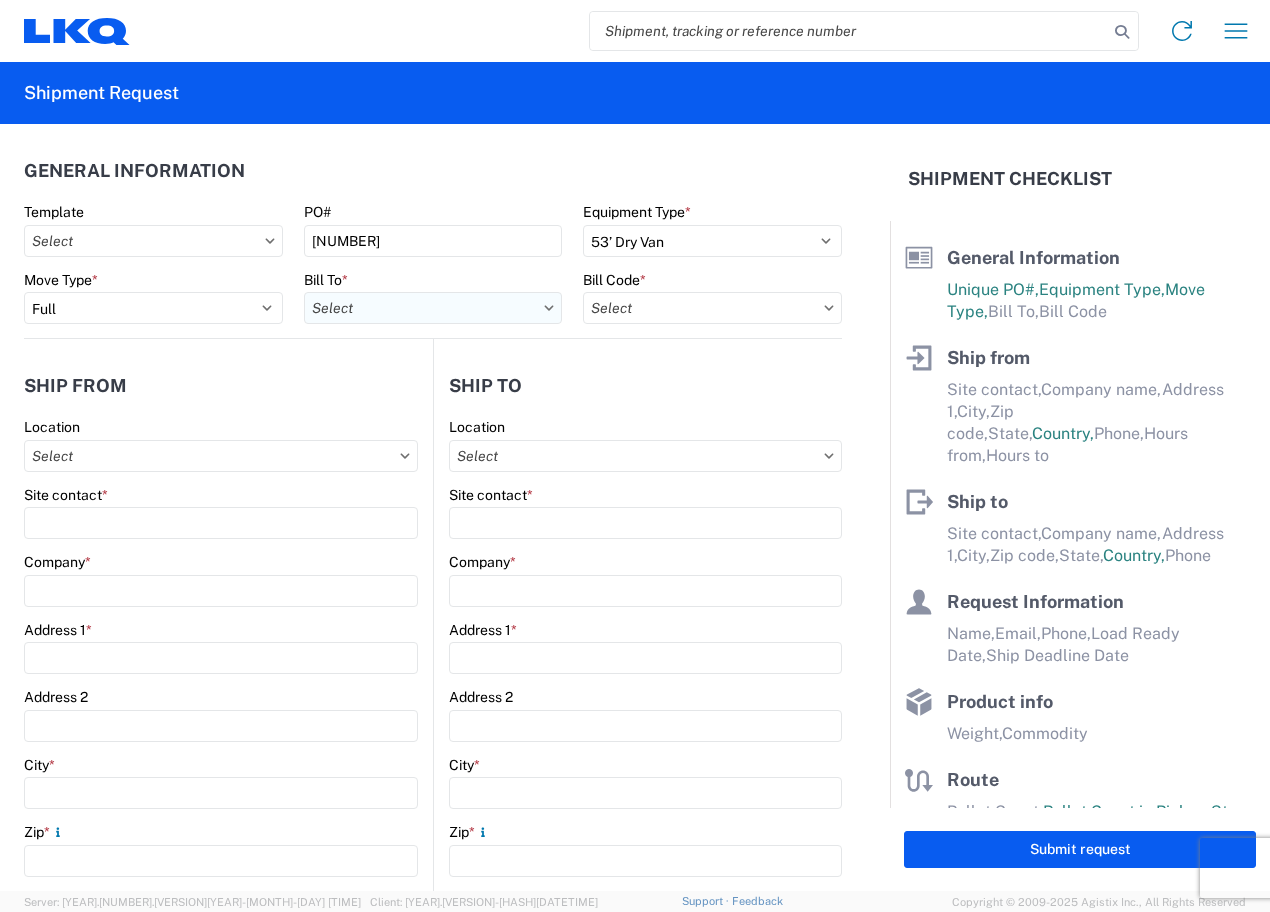 click on "Bill To  *" at bounding box center [433, 308] 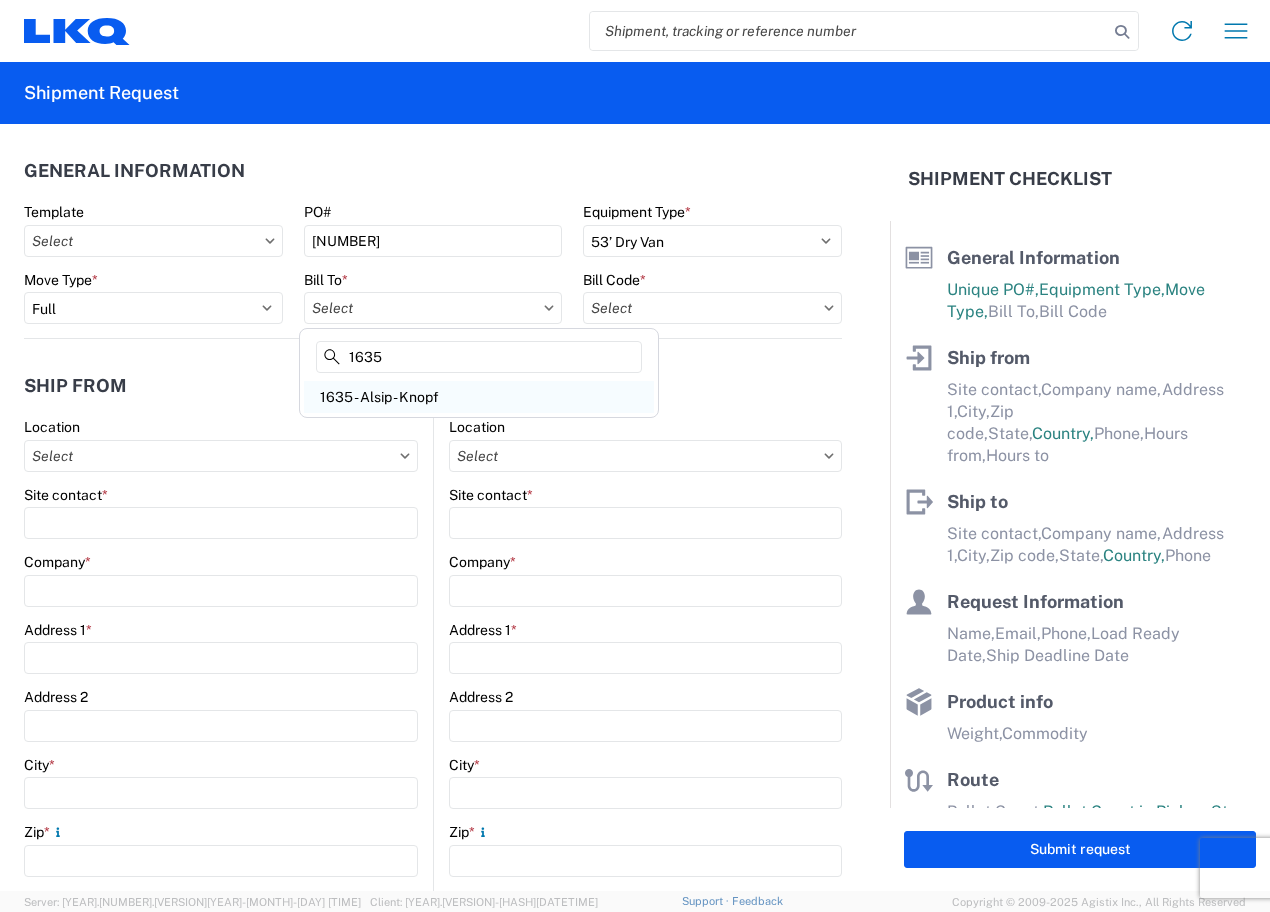 type on "1635" 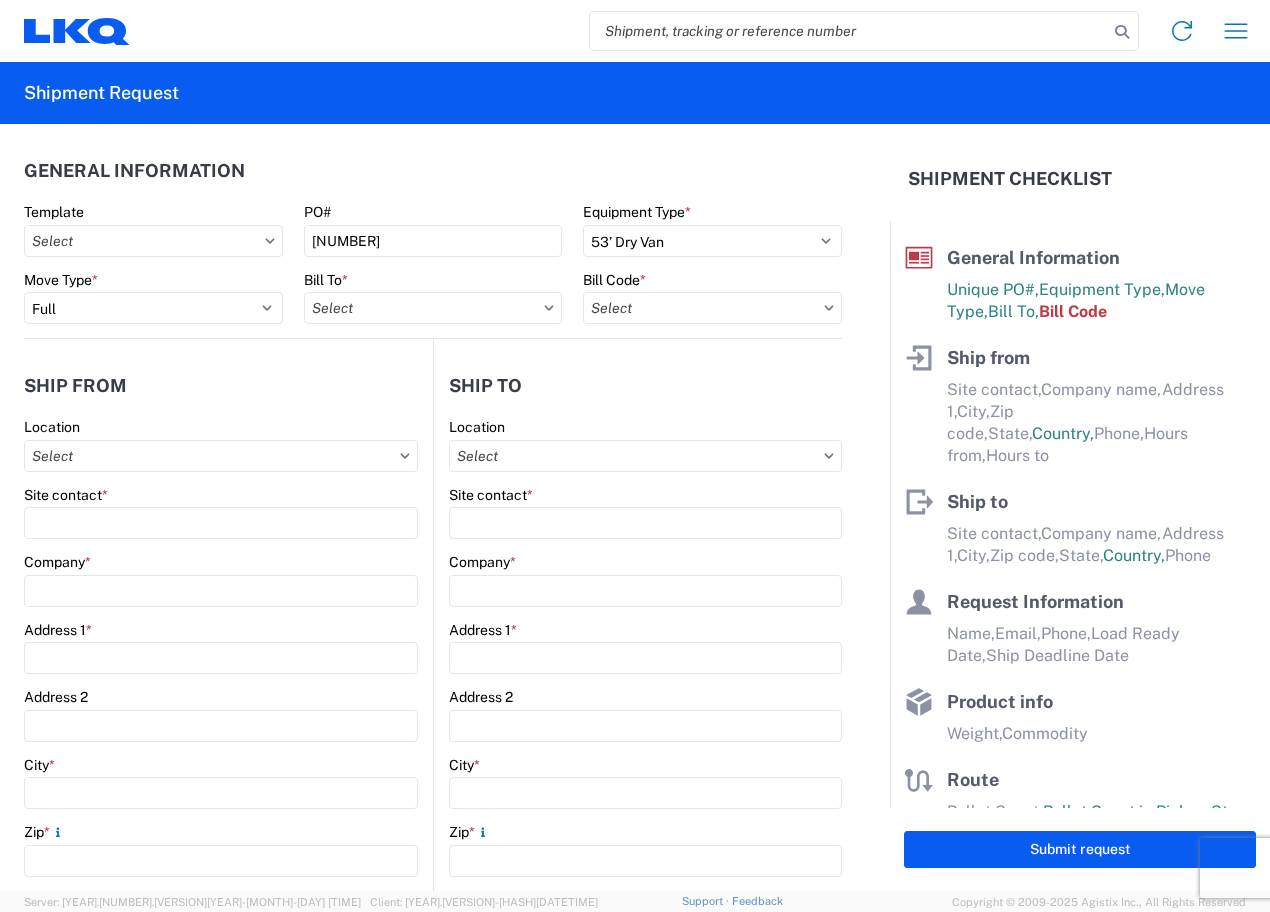 type on "1635 - Alsip - Knopf" 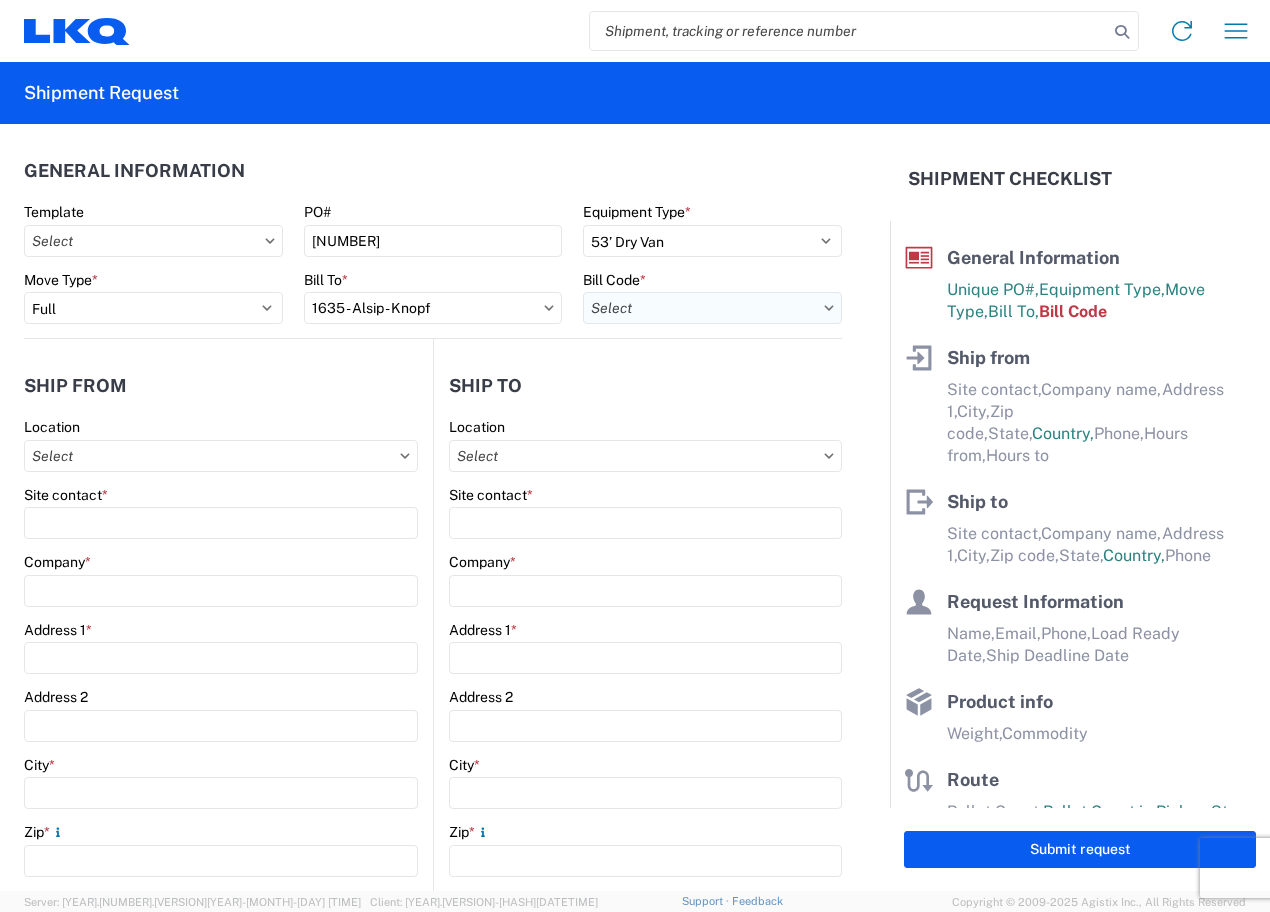 click on "Bill Code  *" at bounding box center [712, 308] 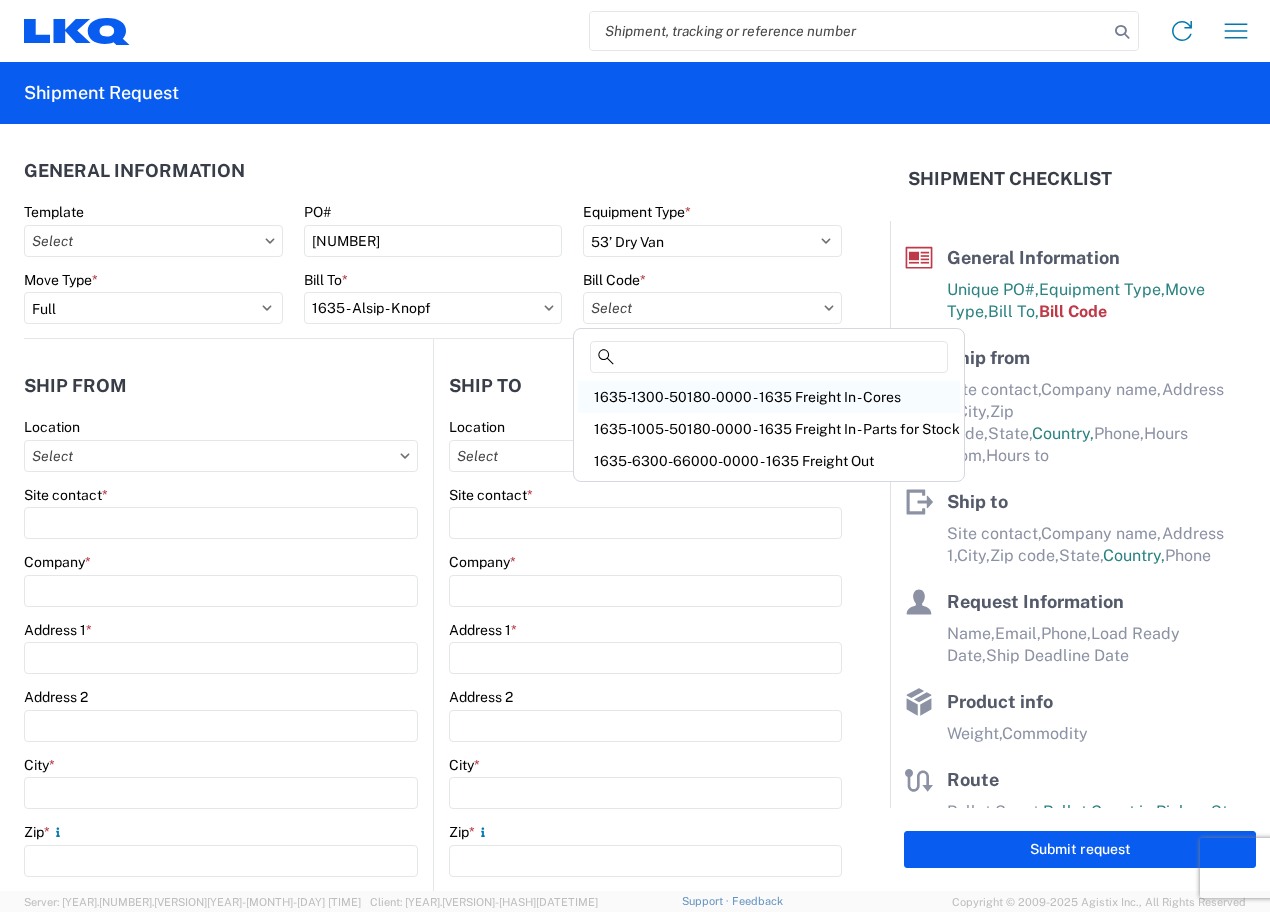 click on "1635-1300-50180-0000 - 1635 Freight In - Cores" 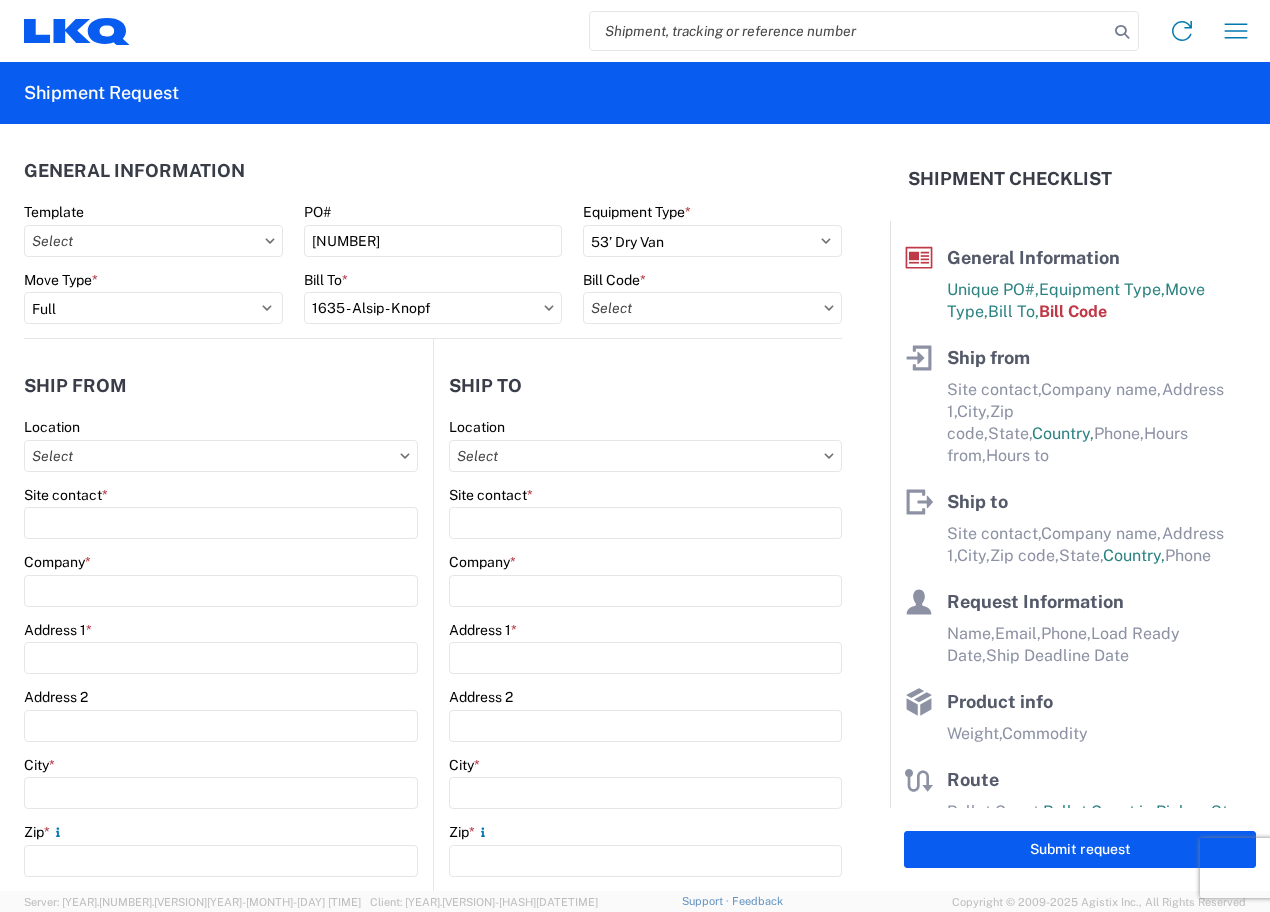 type on "1635-1300-50180-0000 - 1635 Freight In - Cores" 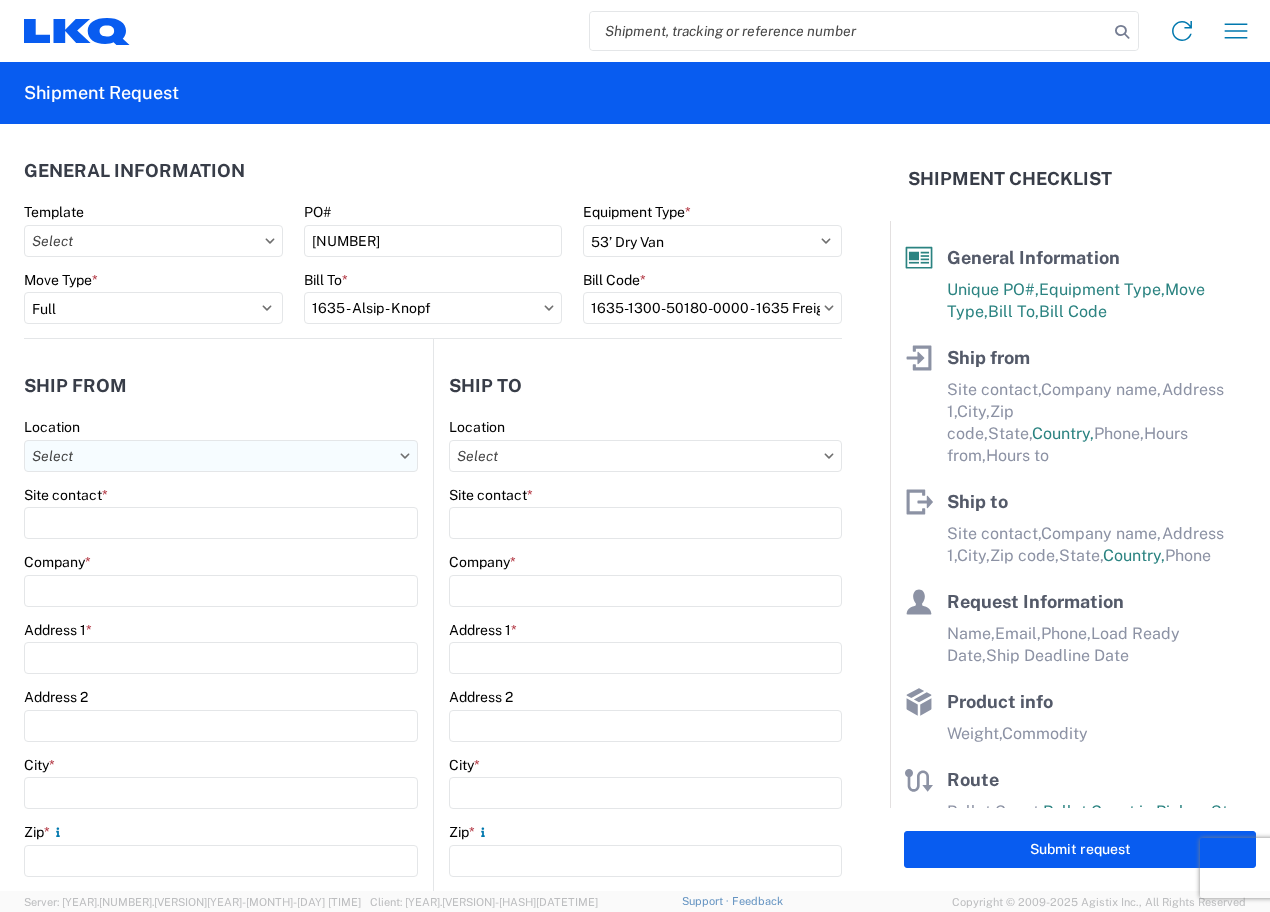 click on "Location" at bounding box center [221, 456] 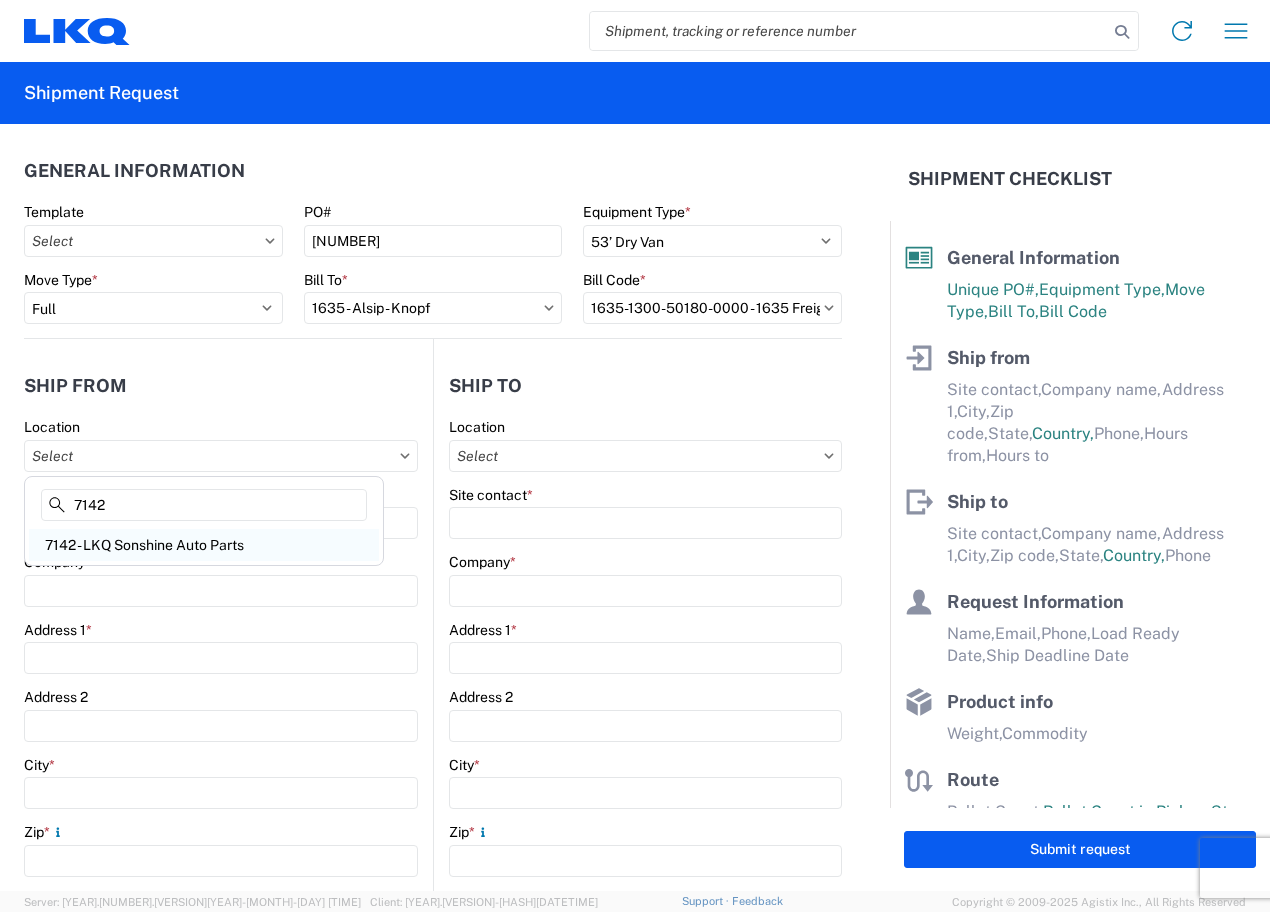 type on "7142" 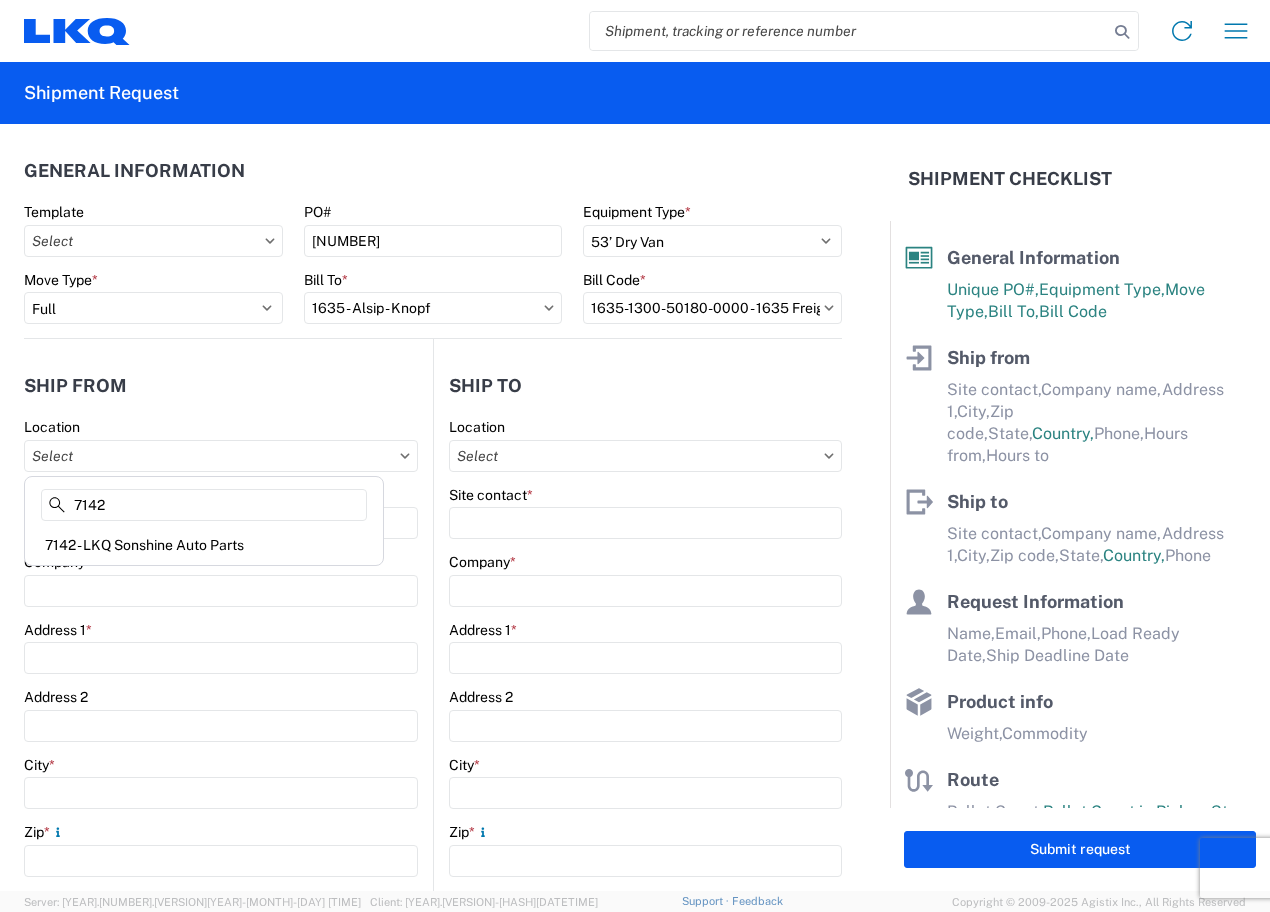 type on "7142 - LKQ Sonshine Auto Parts" 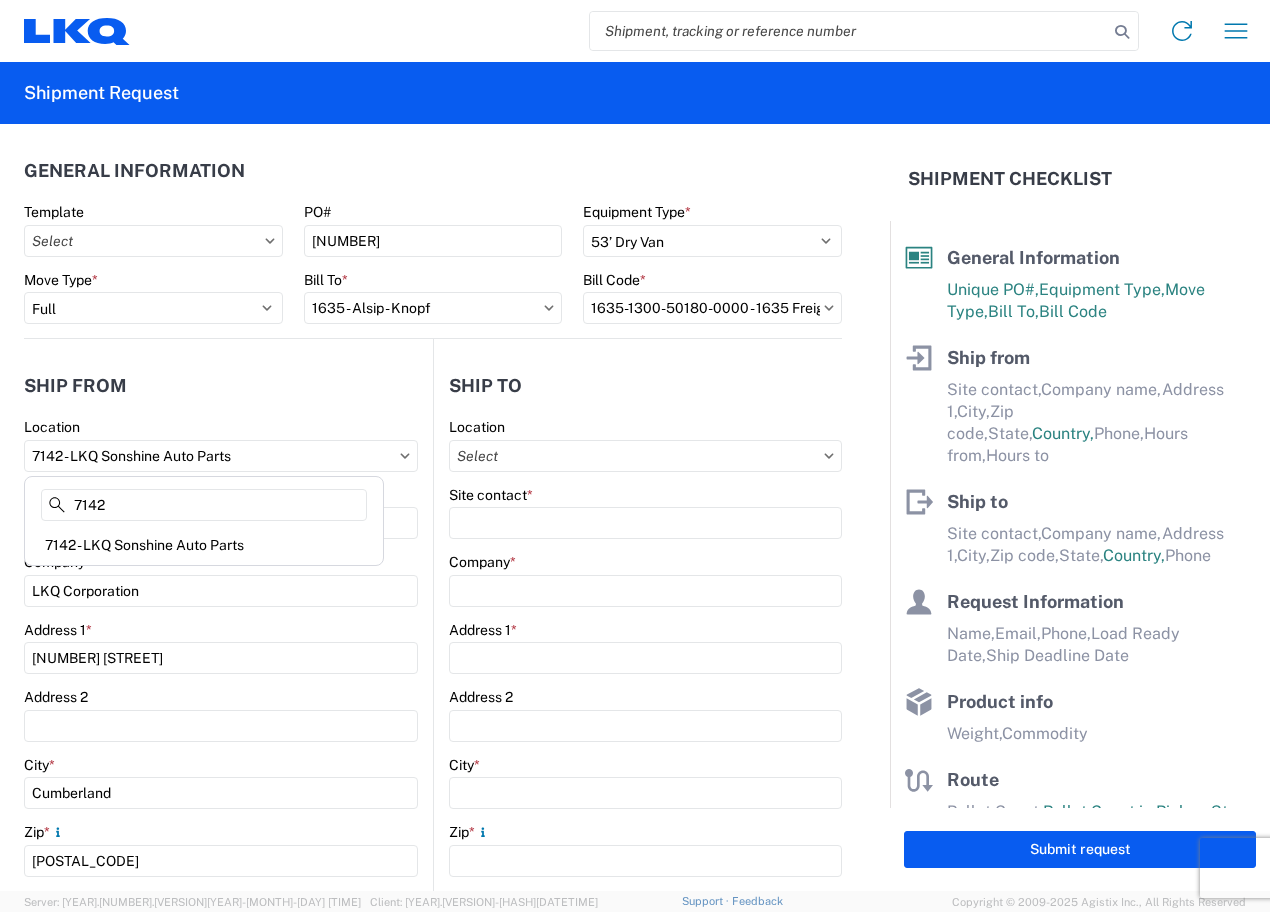 select 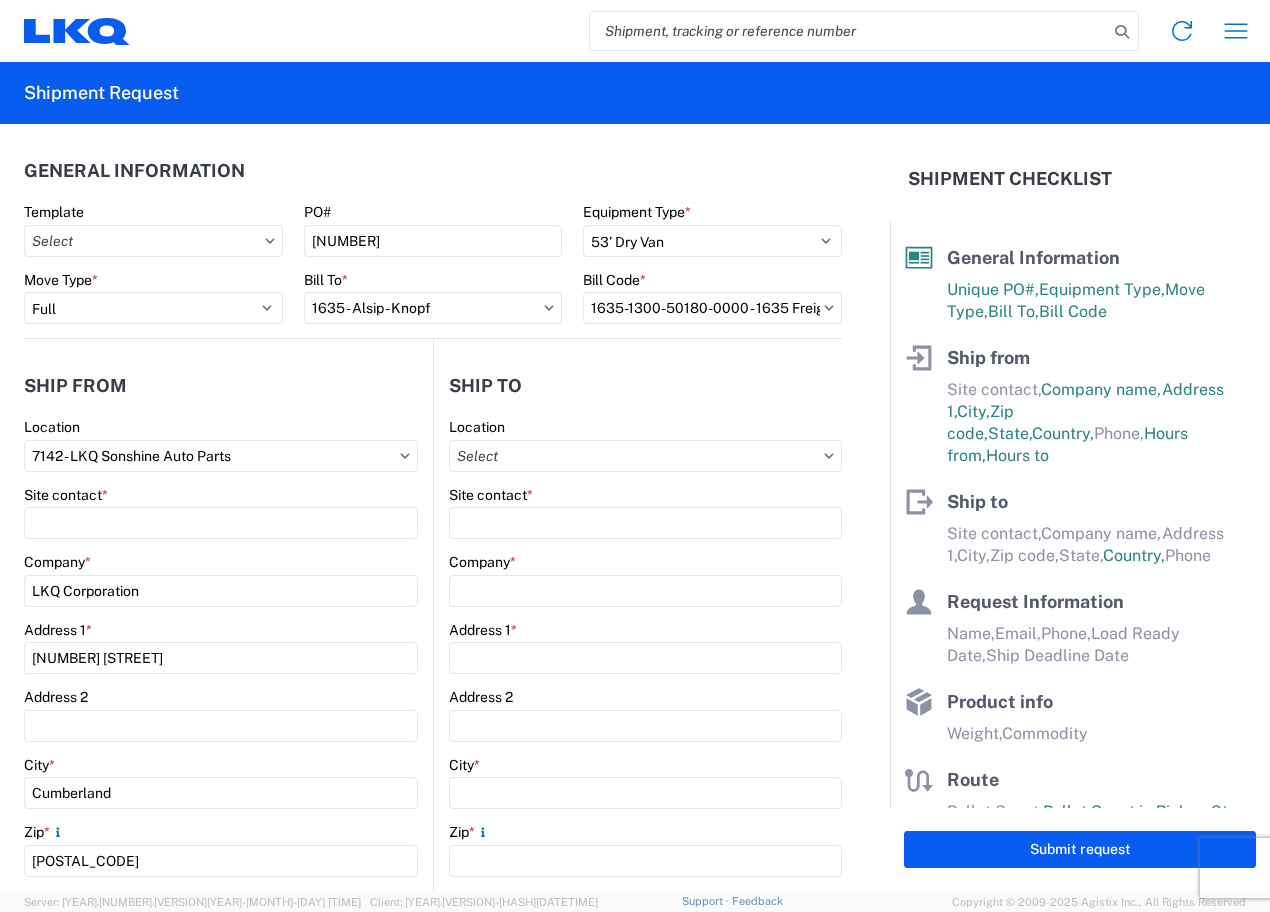 scroll, scrollTop: 200, scrollLeft: 0, axis: vertical 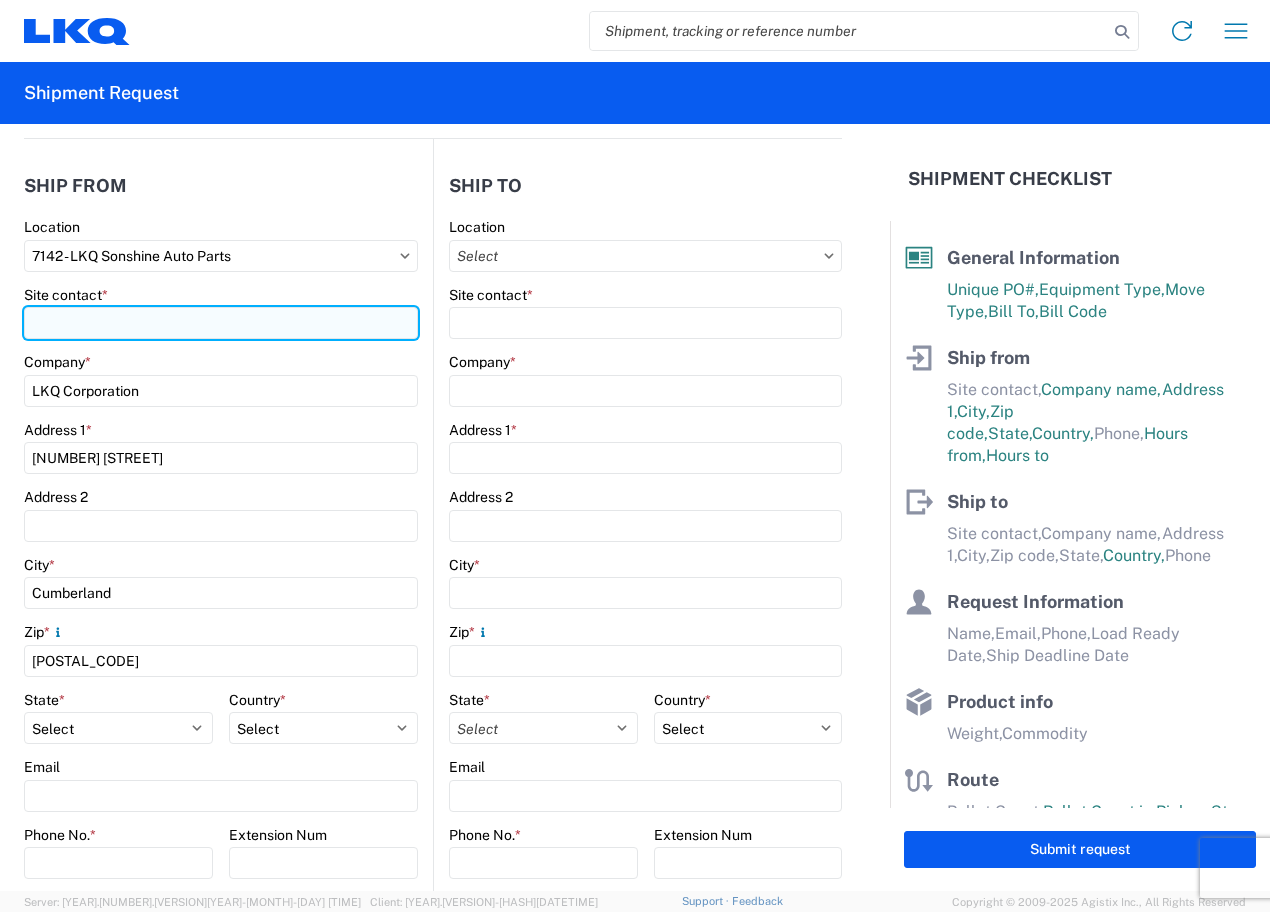 click on "Site contact  *" at bounding box center (221, 323) 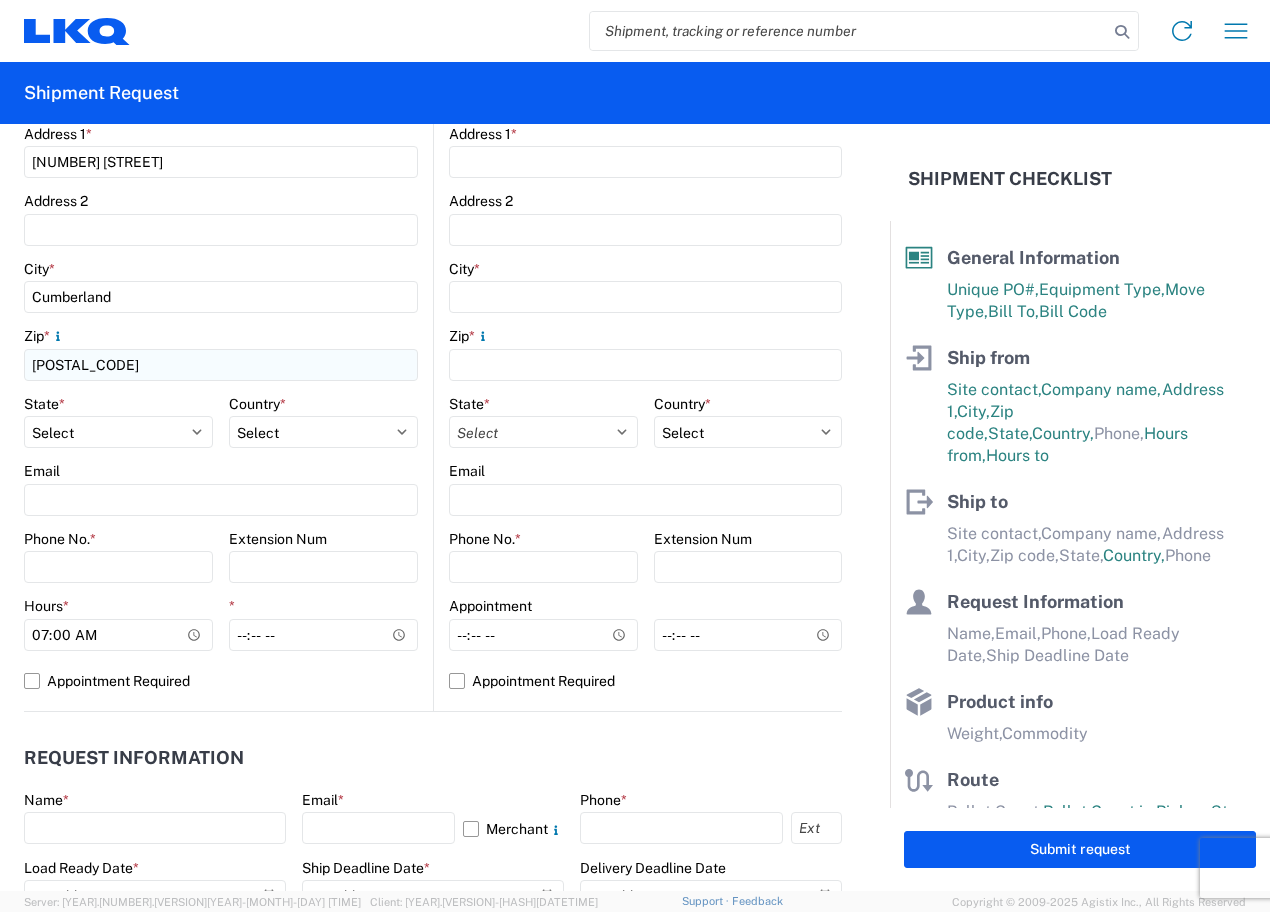 scroll, scrollTop: 500, scrollLeft: 0, axis: vertical 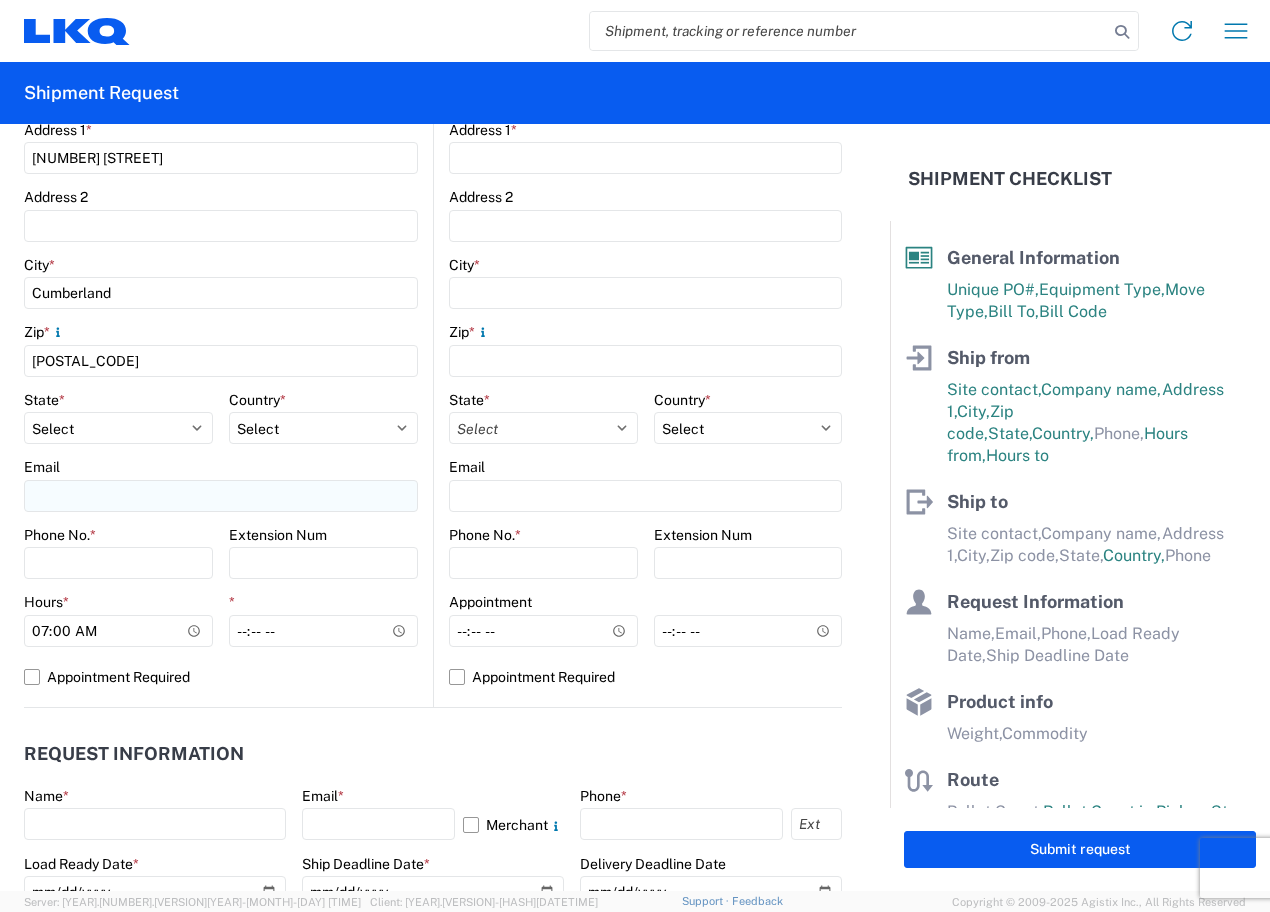 type on "Sean Ghazarian" 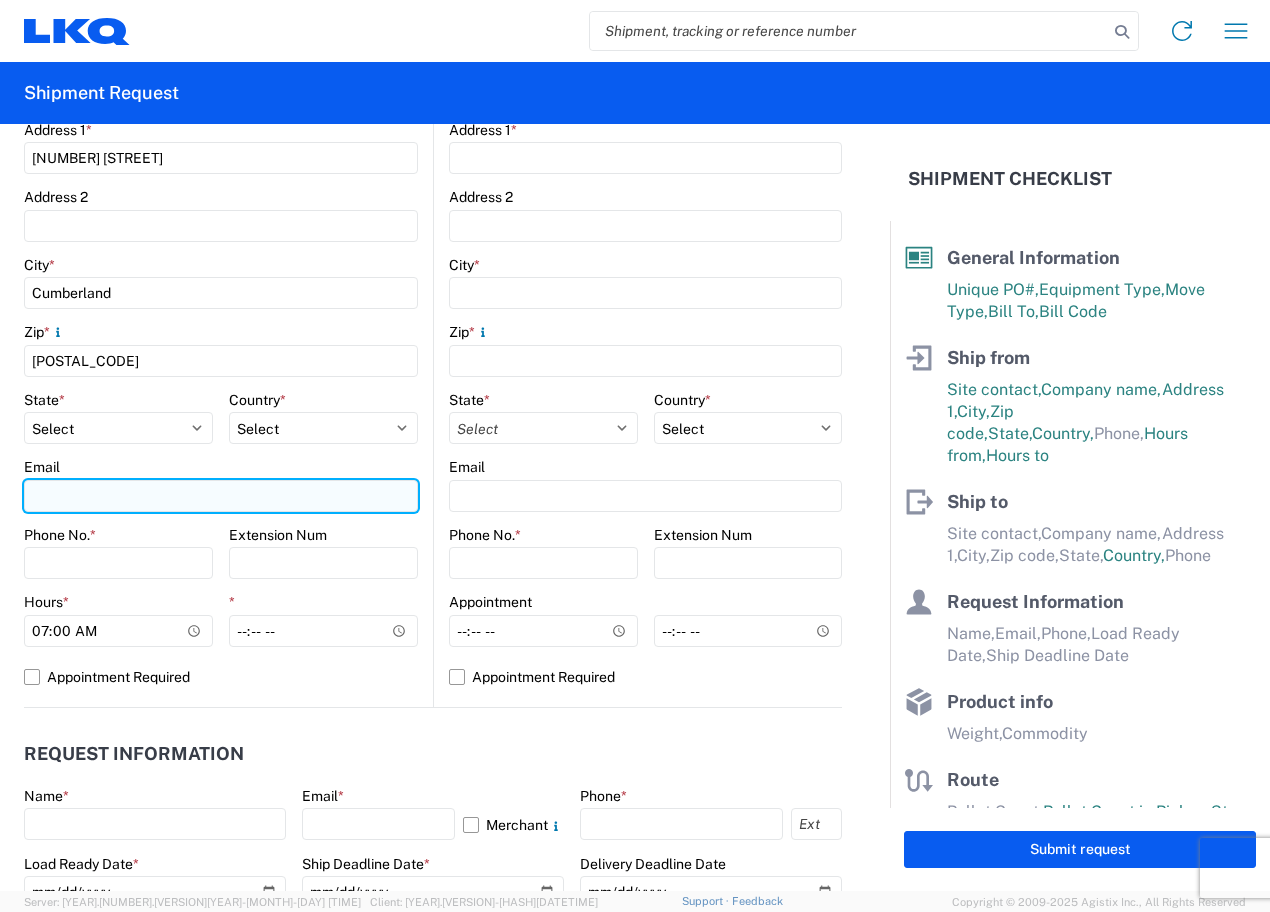 click on "Email" at bounding box center (221, 496) 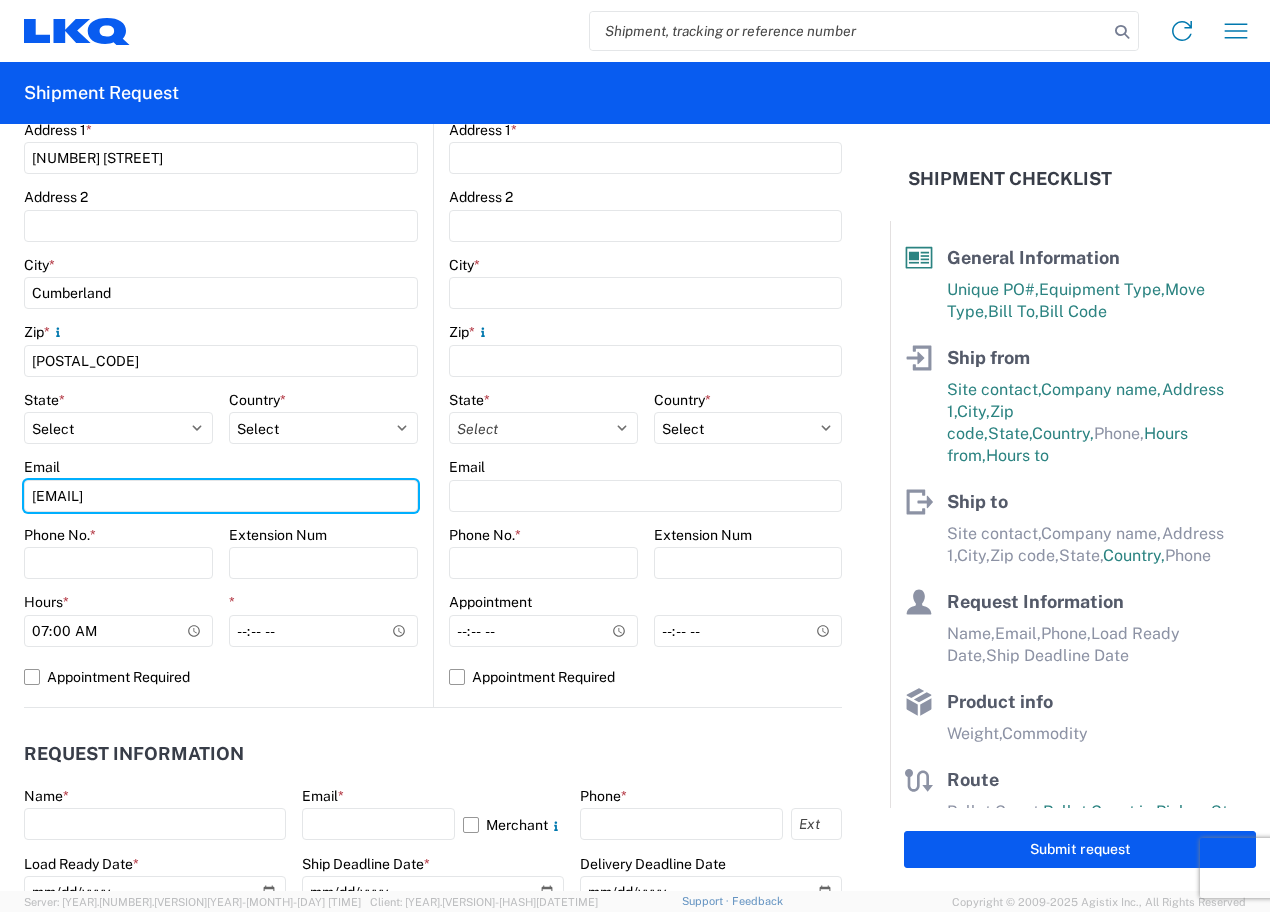 type on "[EMAIL]" 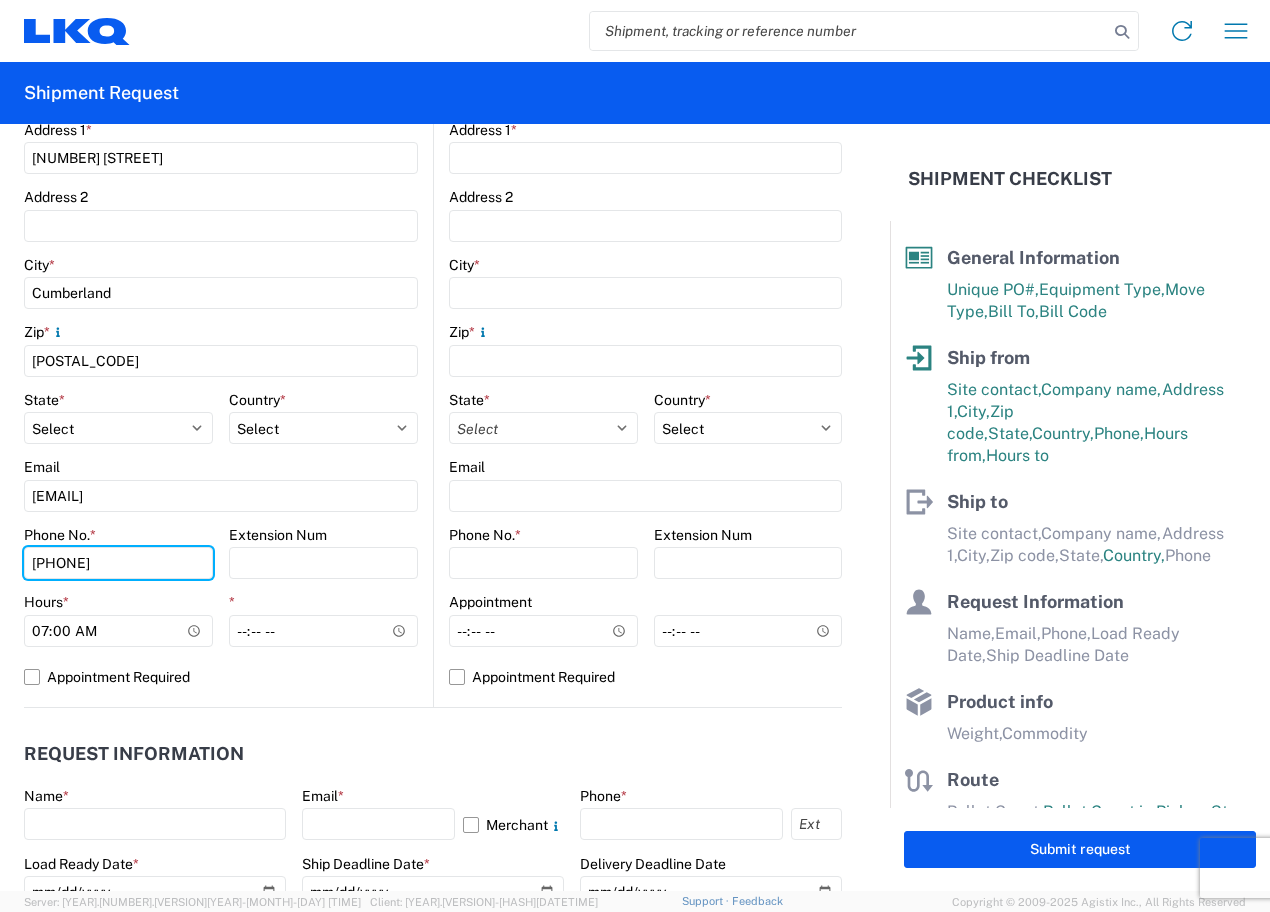 type on "[PHONE]" 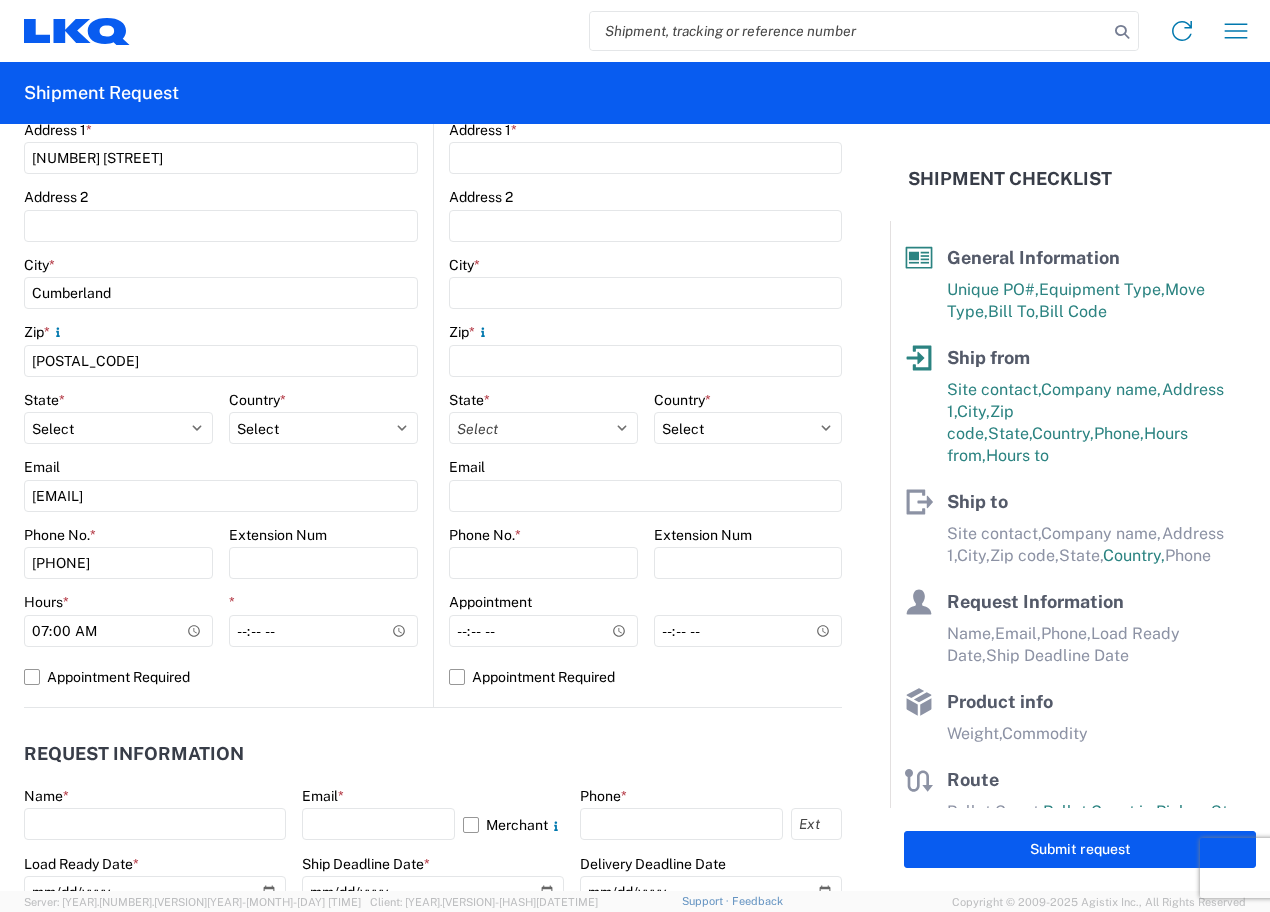 click on "Site contact * Sean Ghazarian Company * LKQ Corporation Address 1 * 2104 Dunning Road Address 2 City * Cumberland Zip *
K4C1M1 State * Select Alberta British Columbia Manitoba New Brunswick Newfoundland and Labrador Northwest Territories Nova Scotia Nunavut Ontario Prince Edward Island Quebec Saskatchewan Yukon Country * Select Afghanistan Åland Islands Albania Algeria American Samoa Andorra Angola Anguilla Antarctica Antigua & Barbuda Argentina Armenia Aruba Australia Austria Azerbaijan Bahamas Bahrain Bangladesh Barbados Belarus Belgium Belize Benin Bermuda Bhutan Bolivia Bosnia & Herzegovina Botswana Bouvet Island Brazil British Indian Ocean Territory British Virgin Islands Brunei Bulgaria Burkina Faso Burundi Cambodia Cameroon Canada Cape Verde Caribbean Netherlands Cayman Islands Central African Republic Chad Chile China Christmas Island Cocos (Keeling) Islands Colombia Comoros Congo - Brazzaville Congo - Kinshasa Cook Islands Croatia" 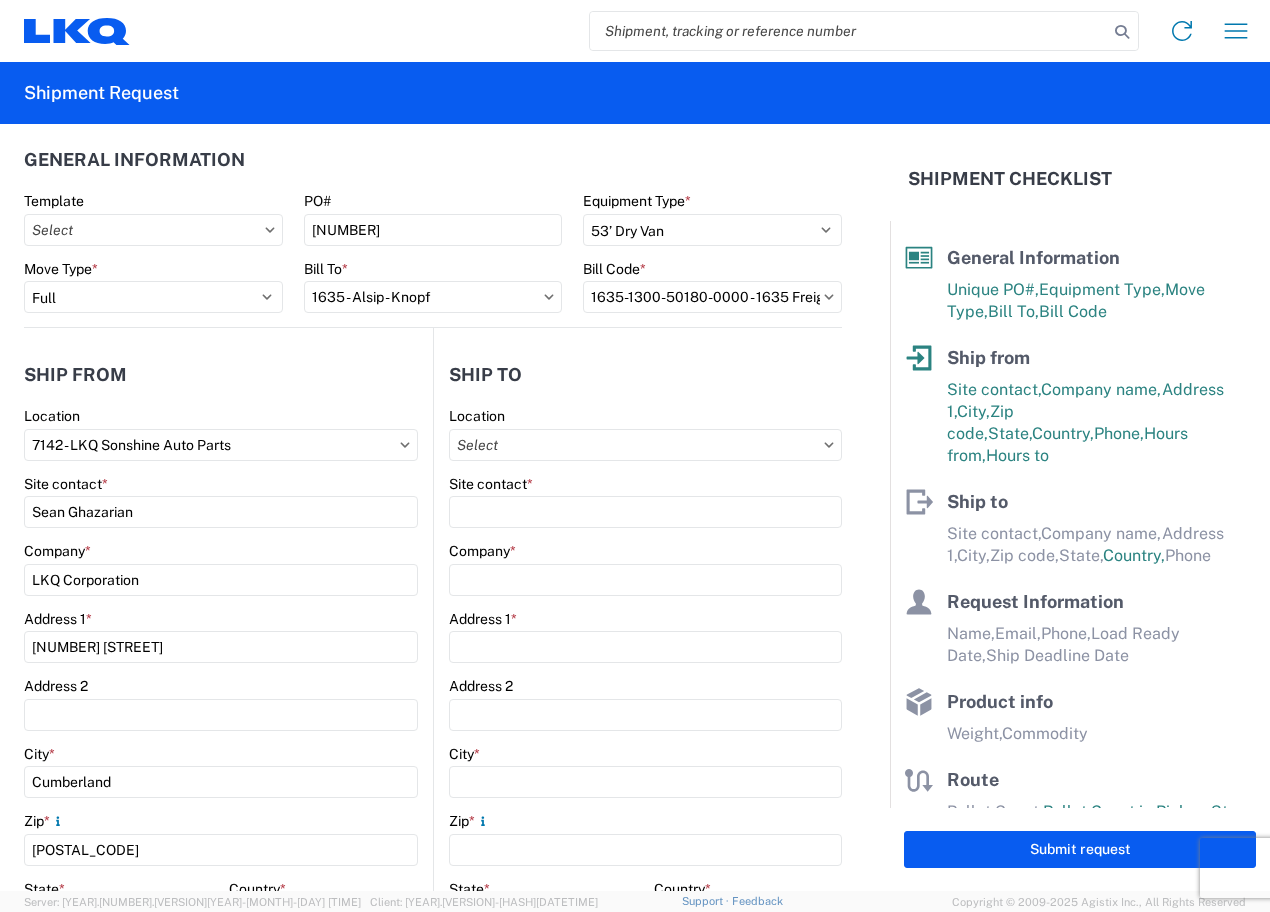 scroll, scrollTop: 0, scrollLeft: 0, axis: both 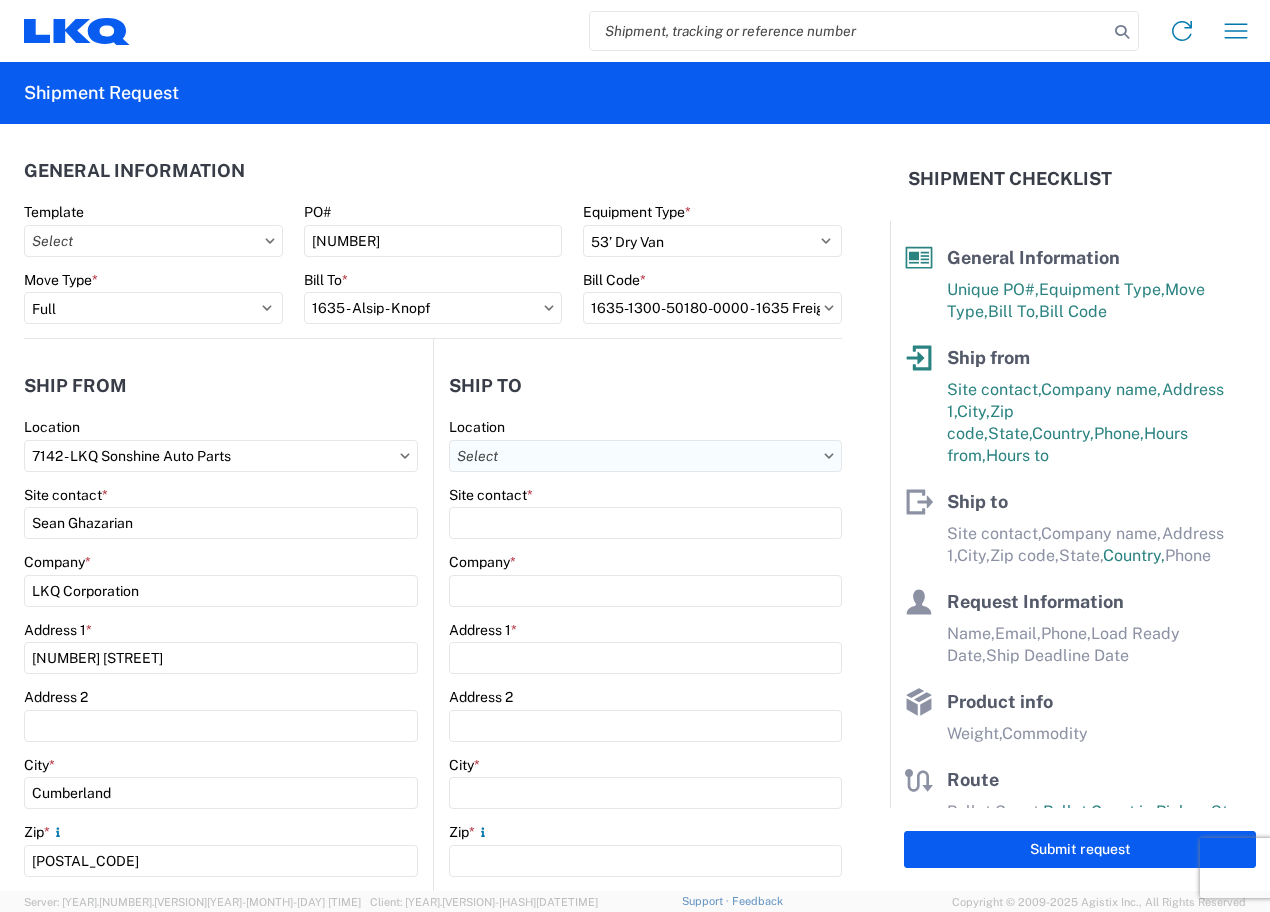 click on "Location" at bounding box center (645, 456) 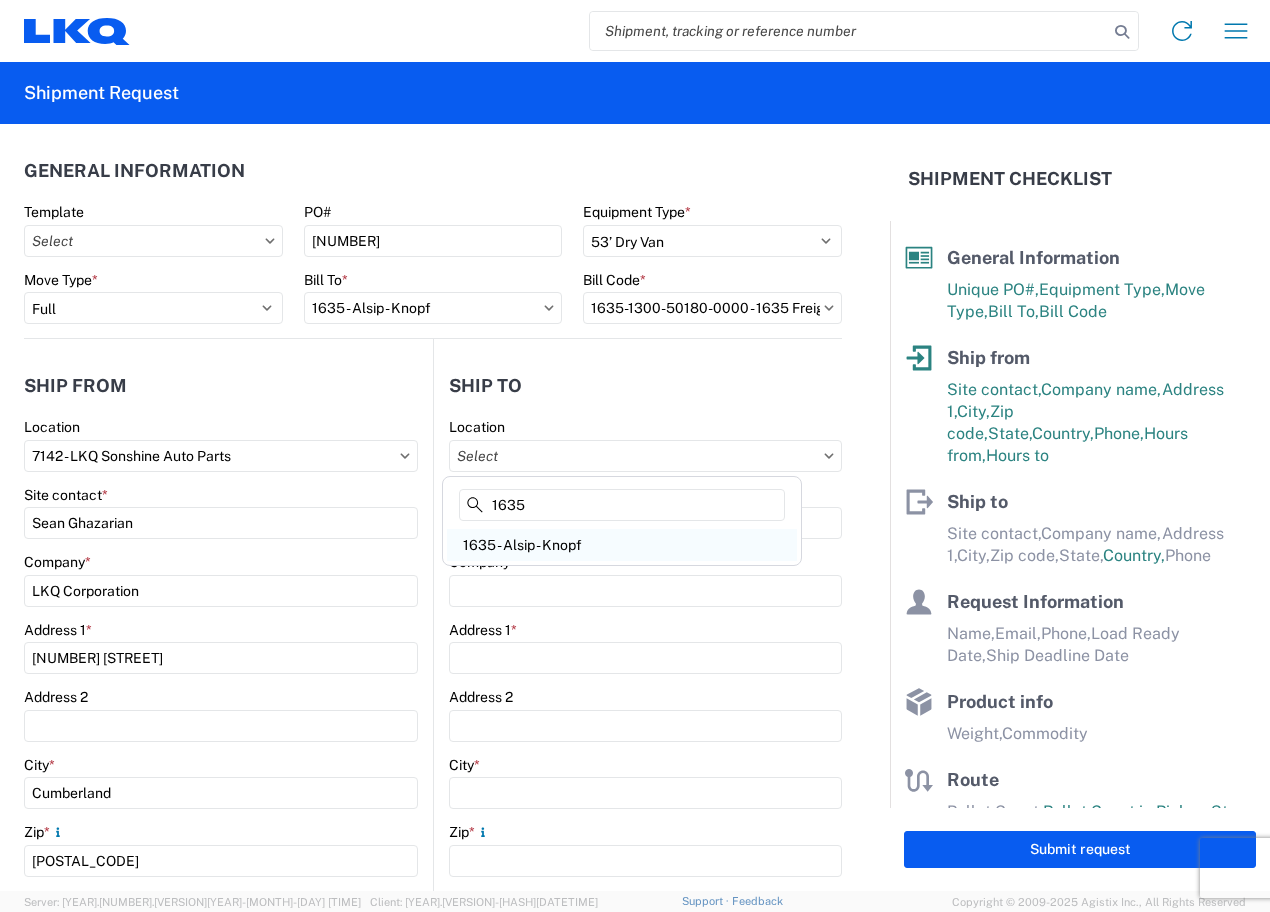 type on "1635" 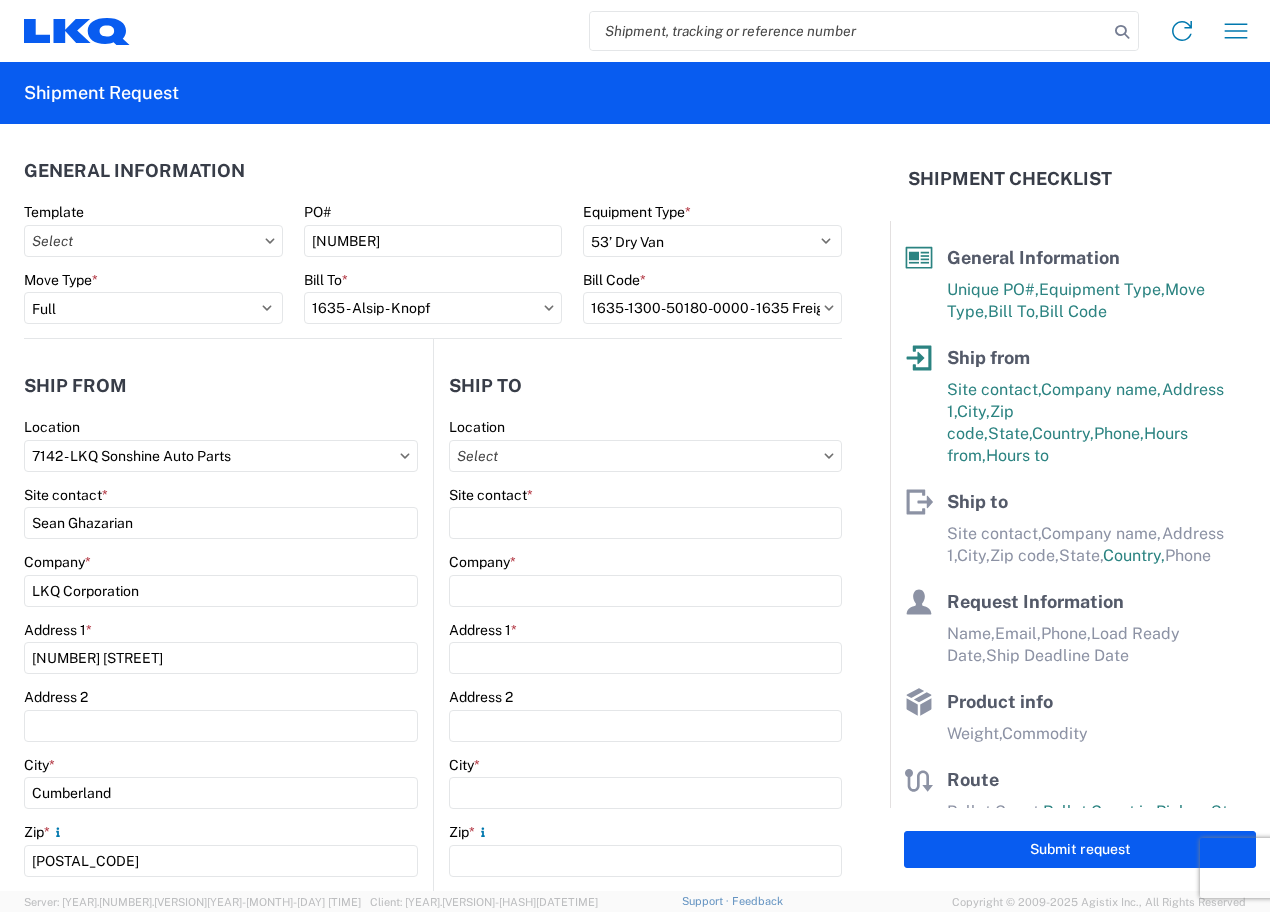 type on "1635 - Alsip - Knopf" 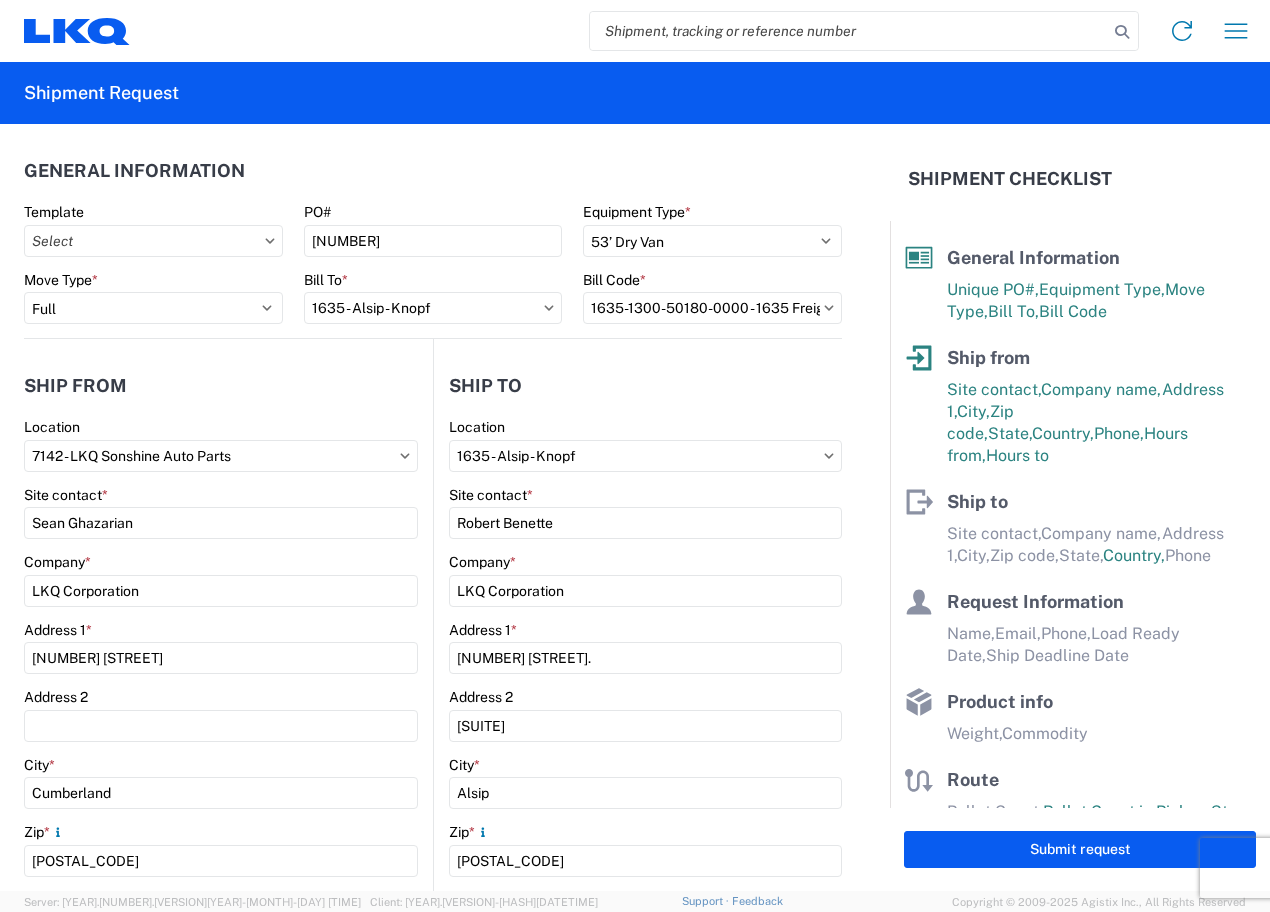 select on "US" 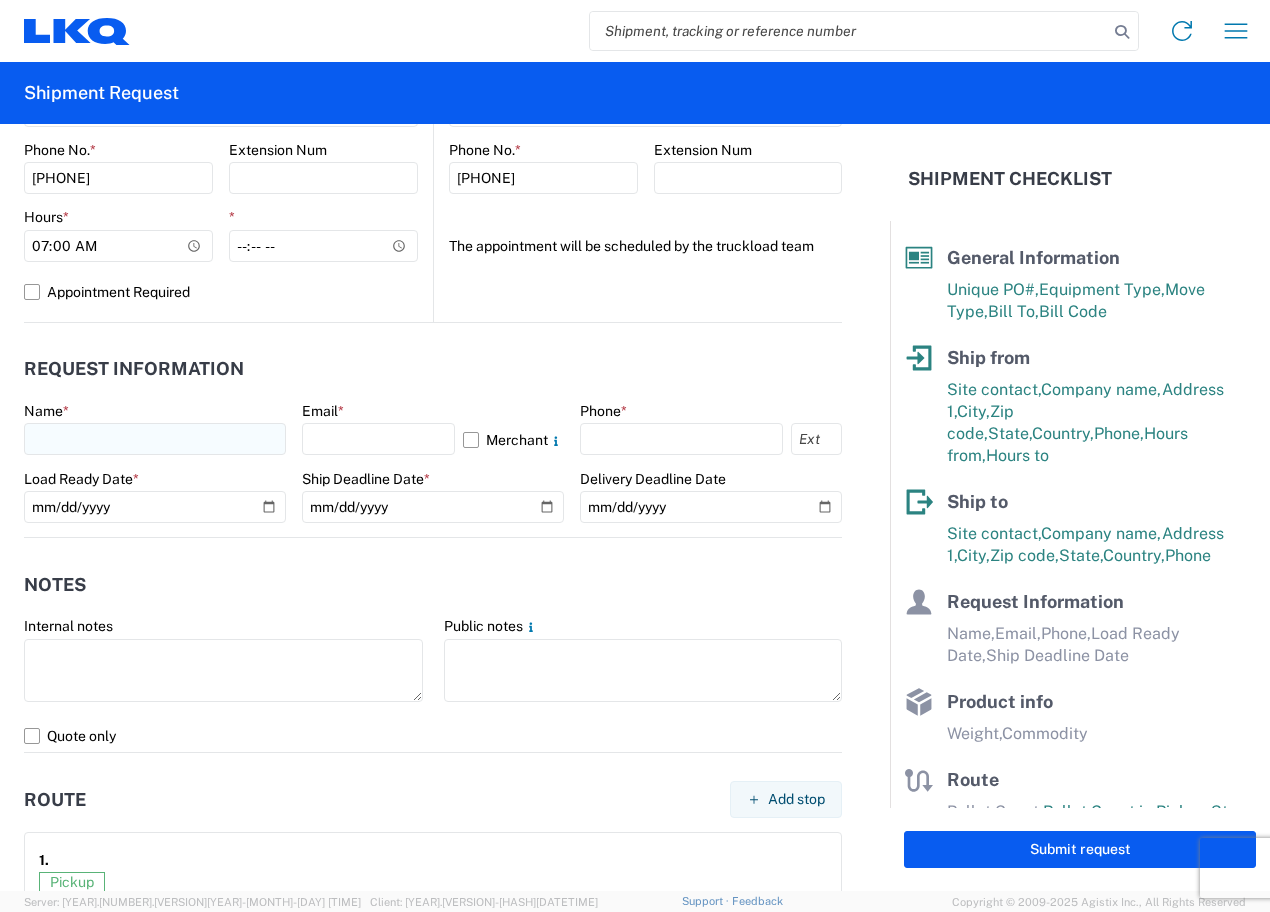 scroll, scrollTop: 900, scrollLeft: 0, axis: vertical 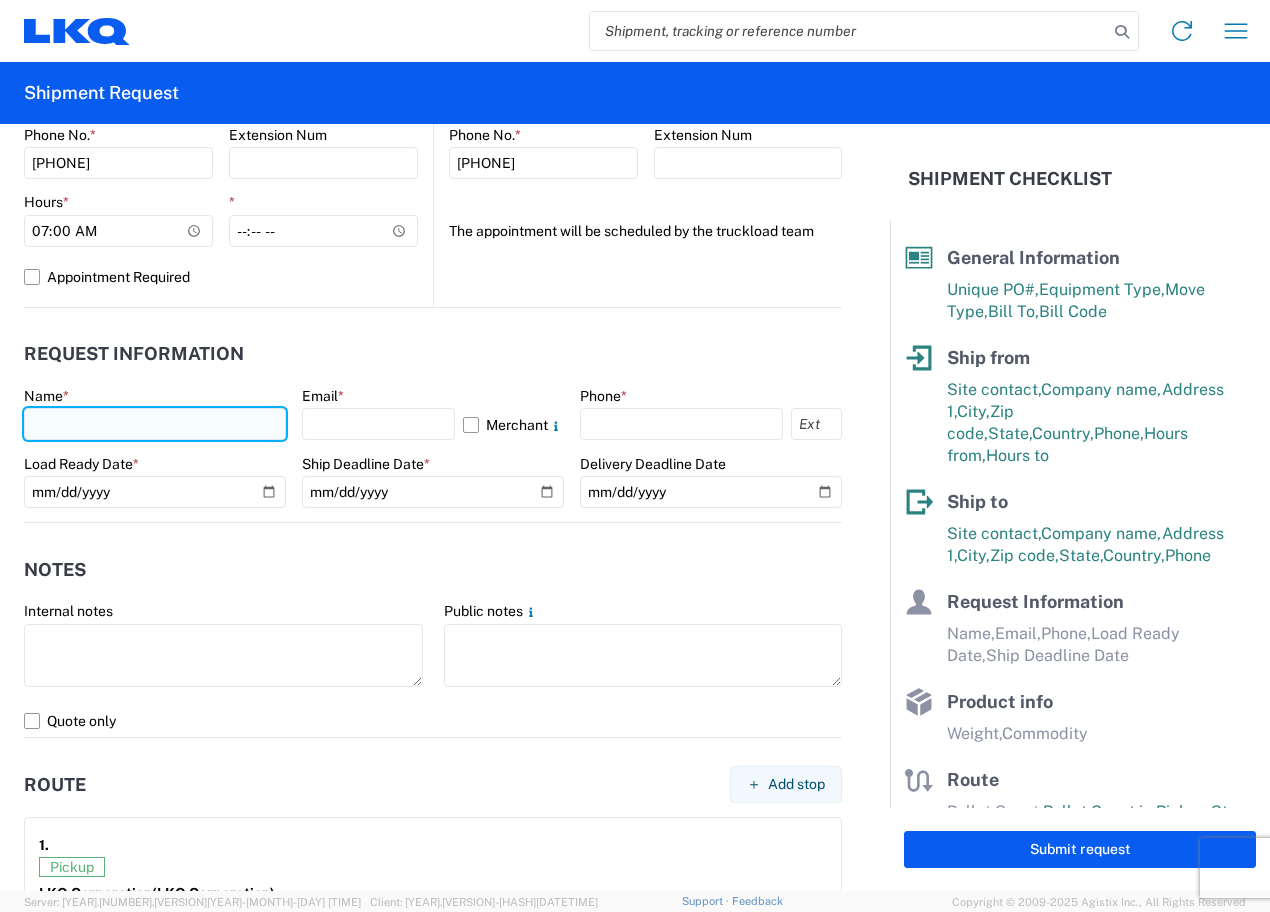 click 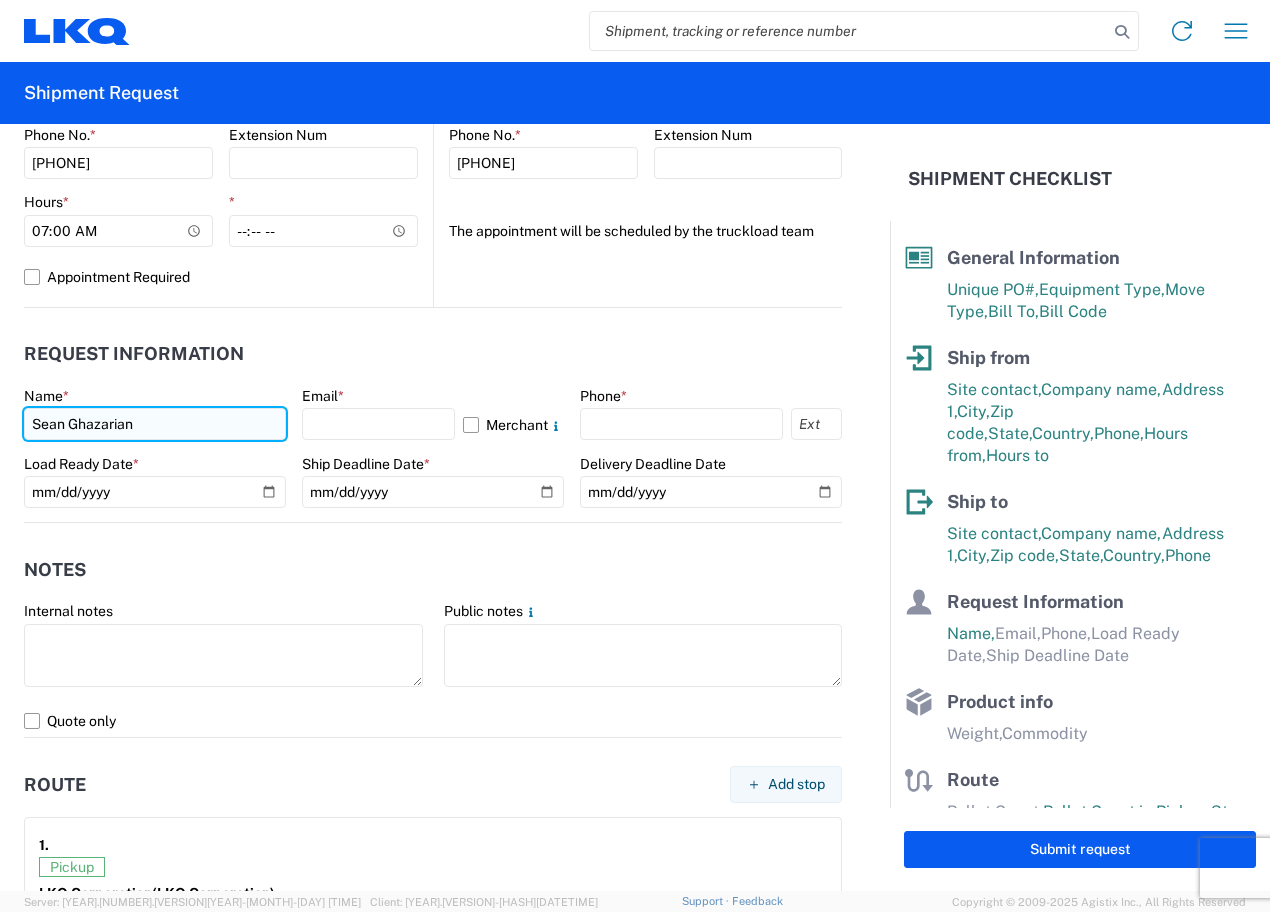 type on "Sean Ghazarian" 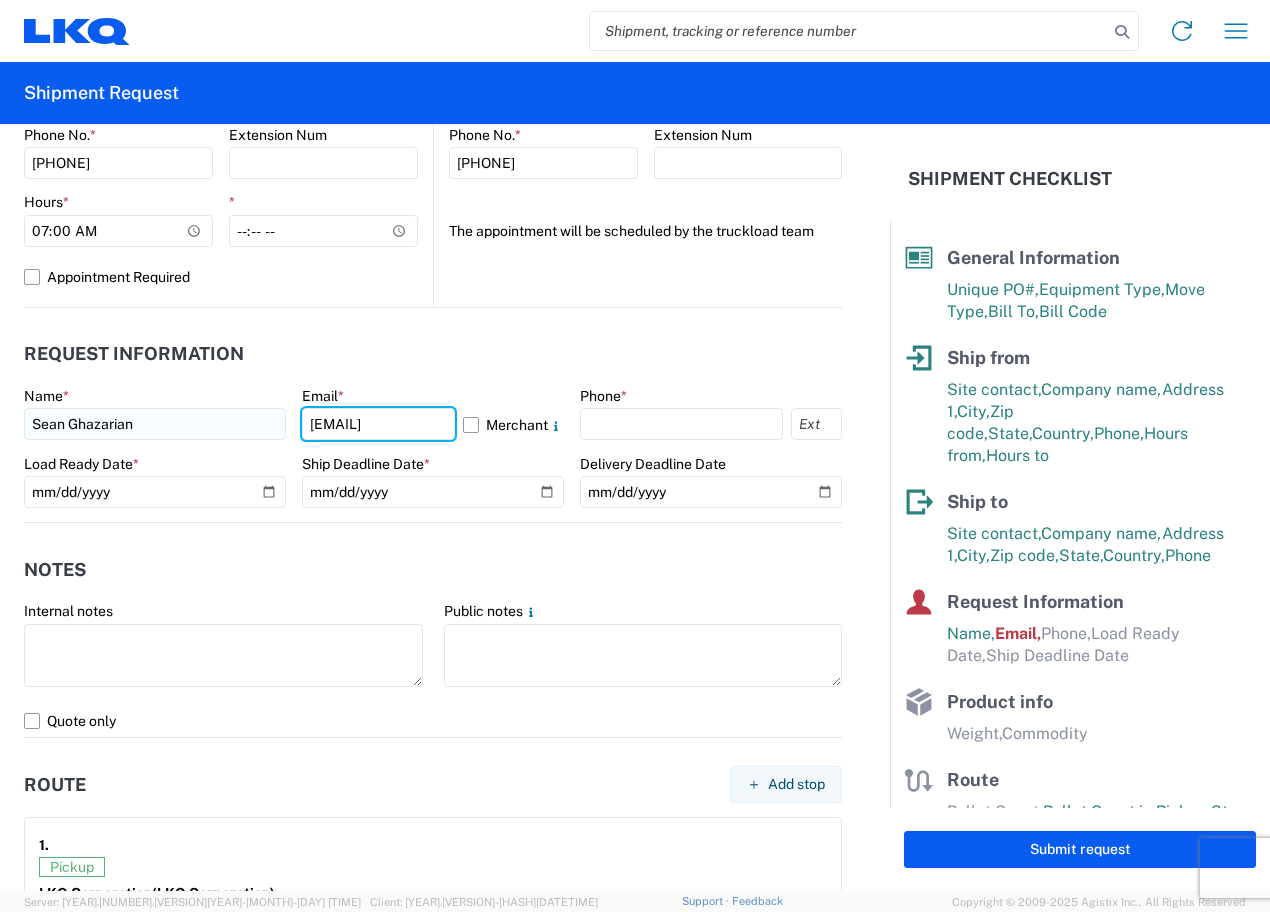 scroll, scrollTop: 0, scrollLeft: 38, axis: horizontal 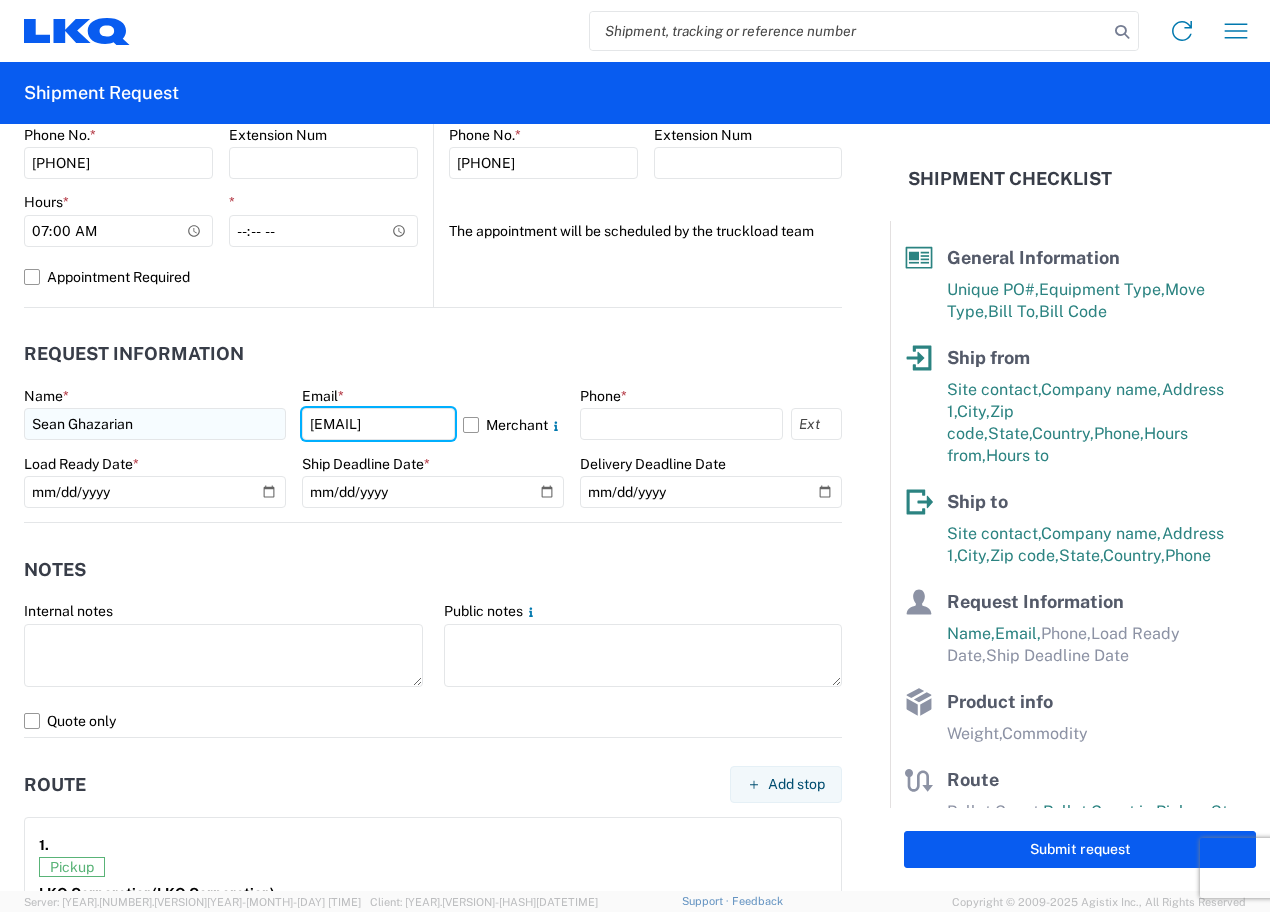 type on "[EMAIL]" 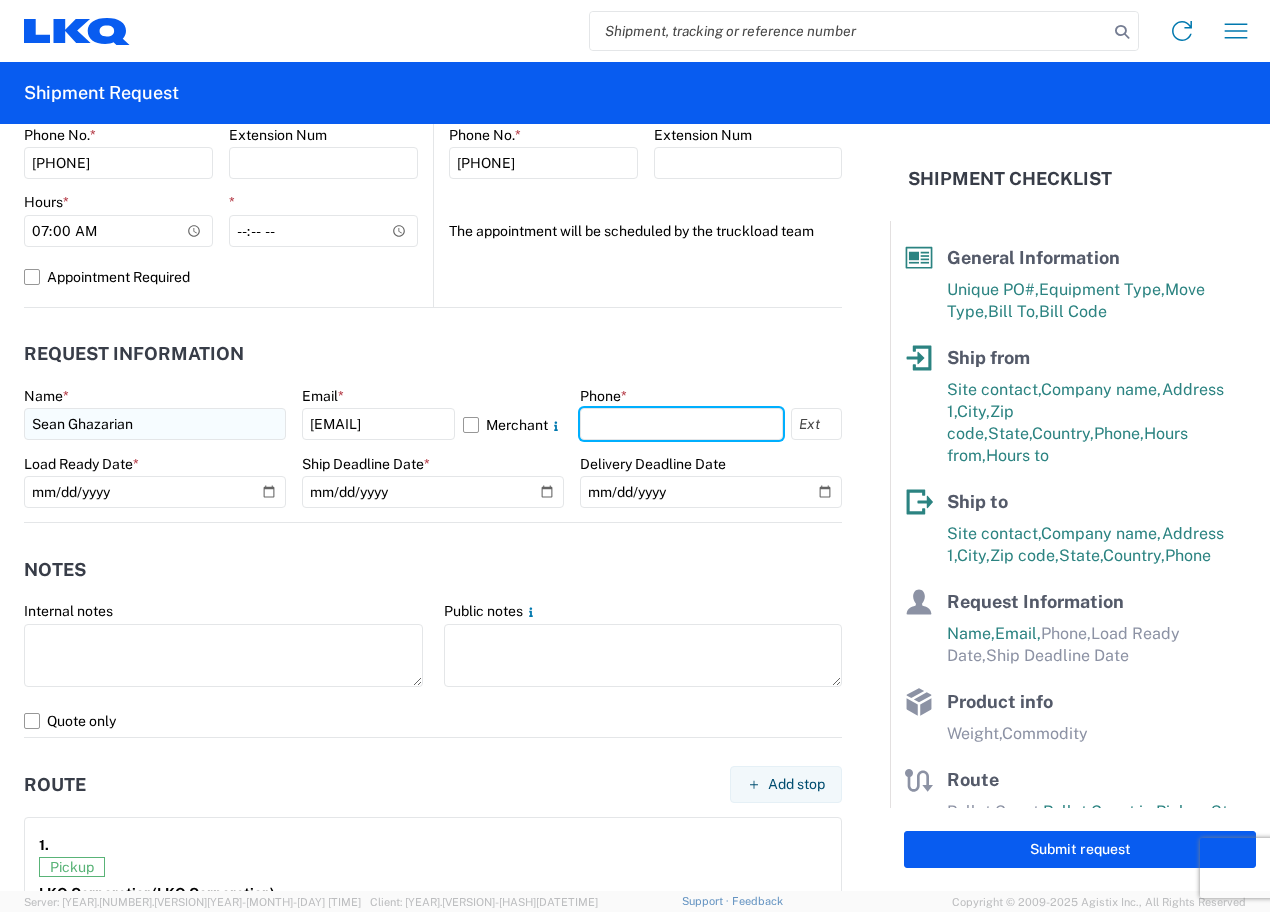 scroll, scrollTop: 0, scrollLeft: 0, axis: both 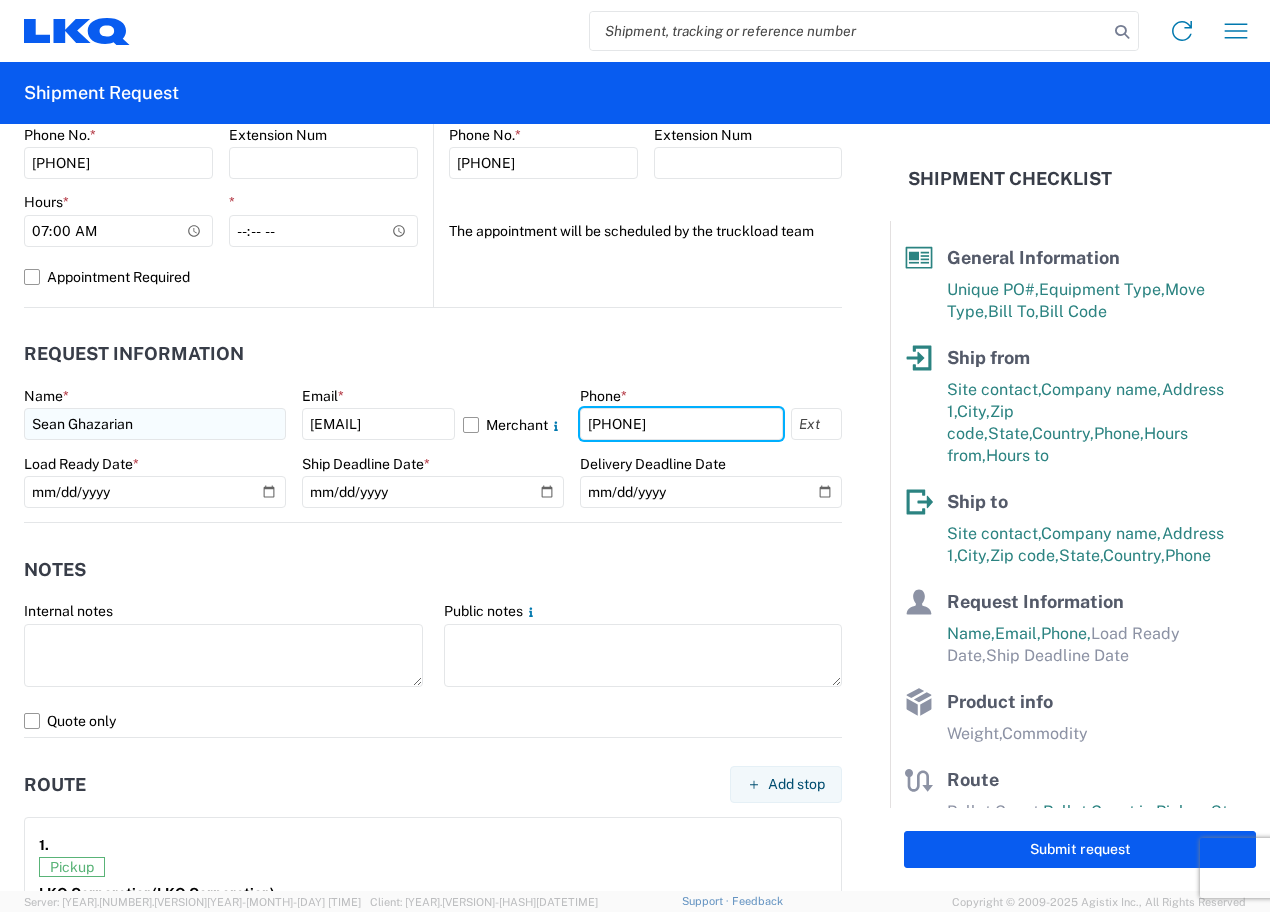 type on "[PHONE]" 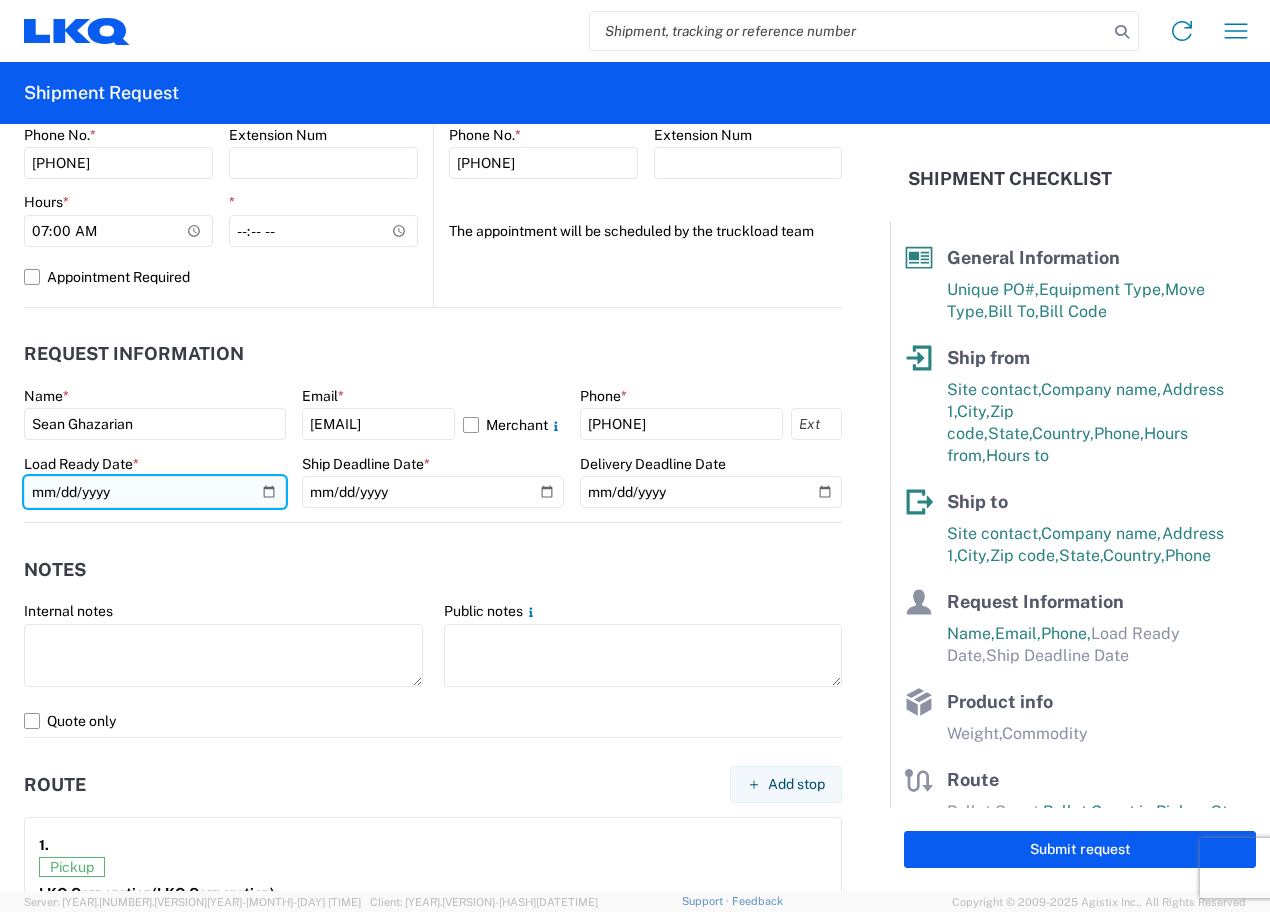 click 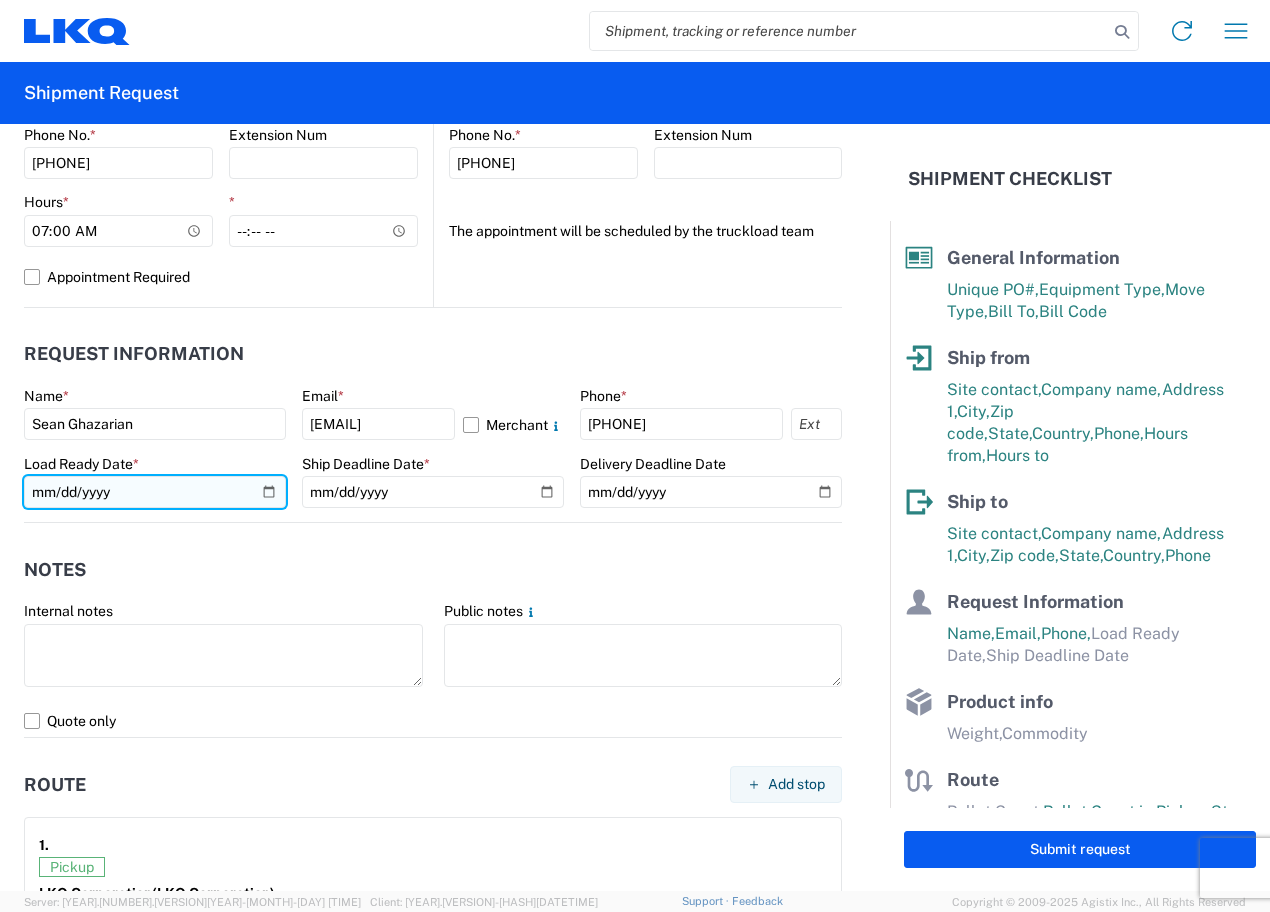 click 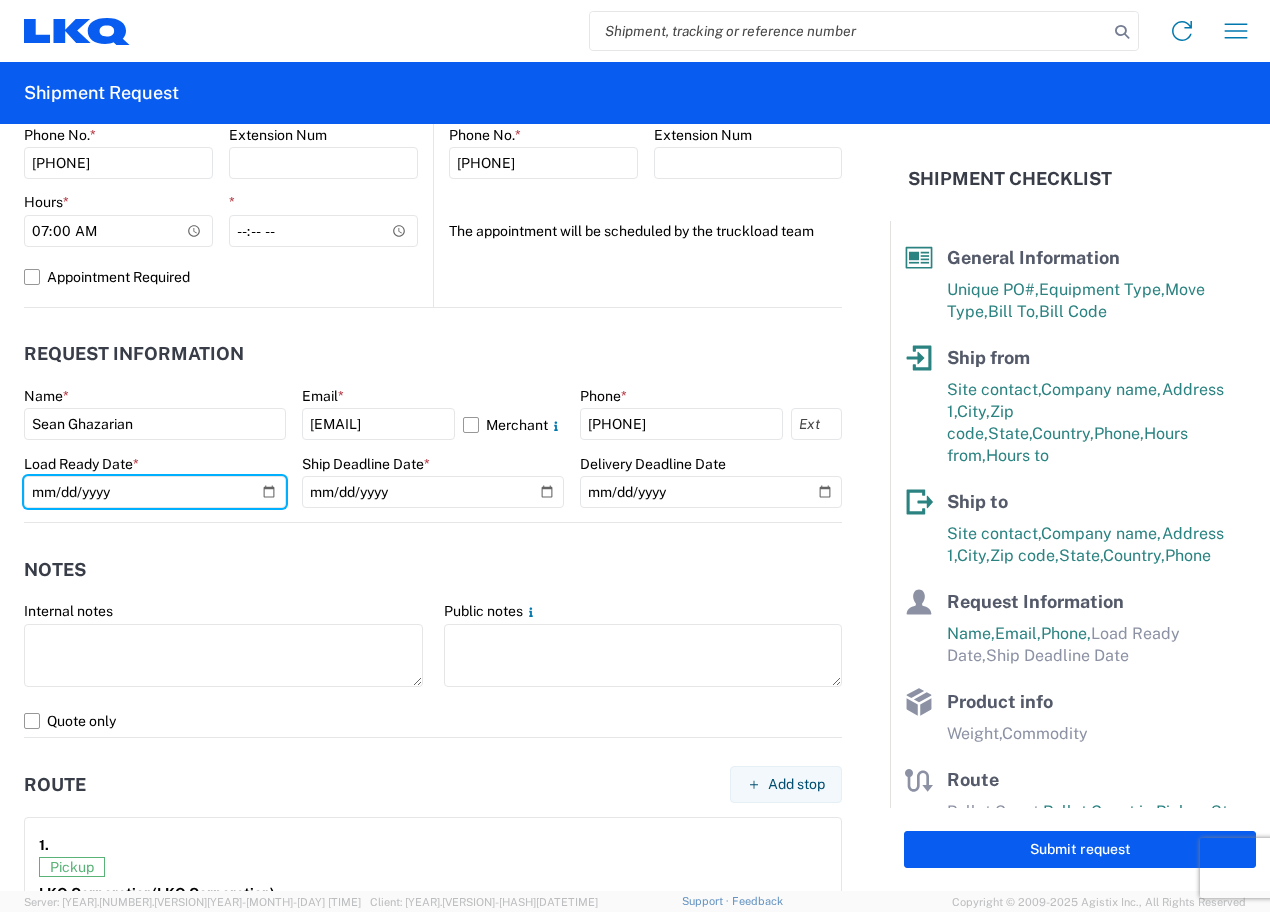 type on "[YEAR]-[MONTH]-[DAY]" 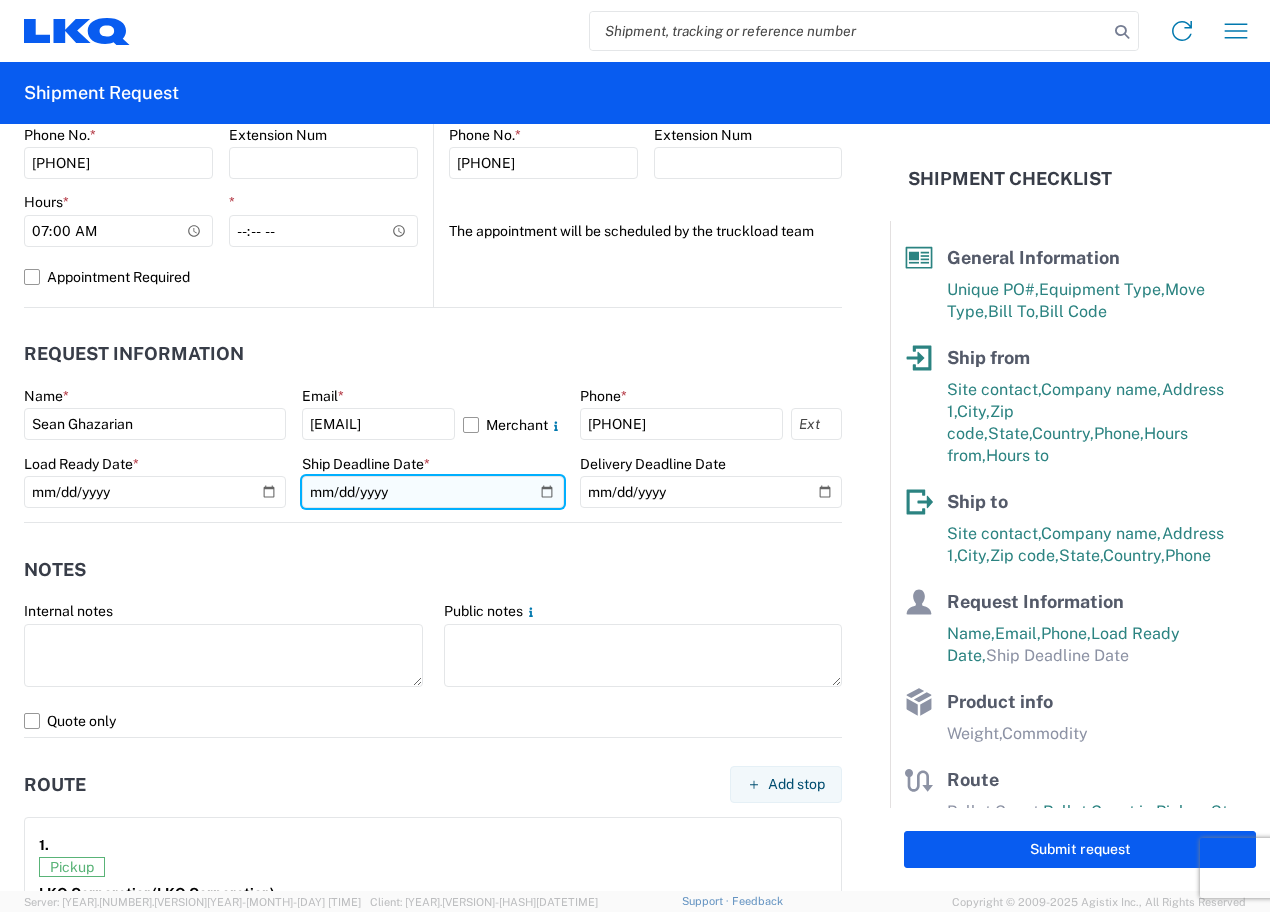 click 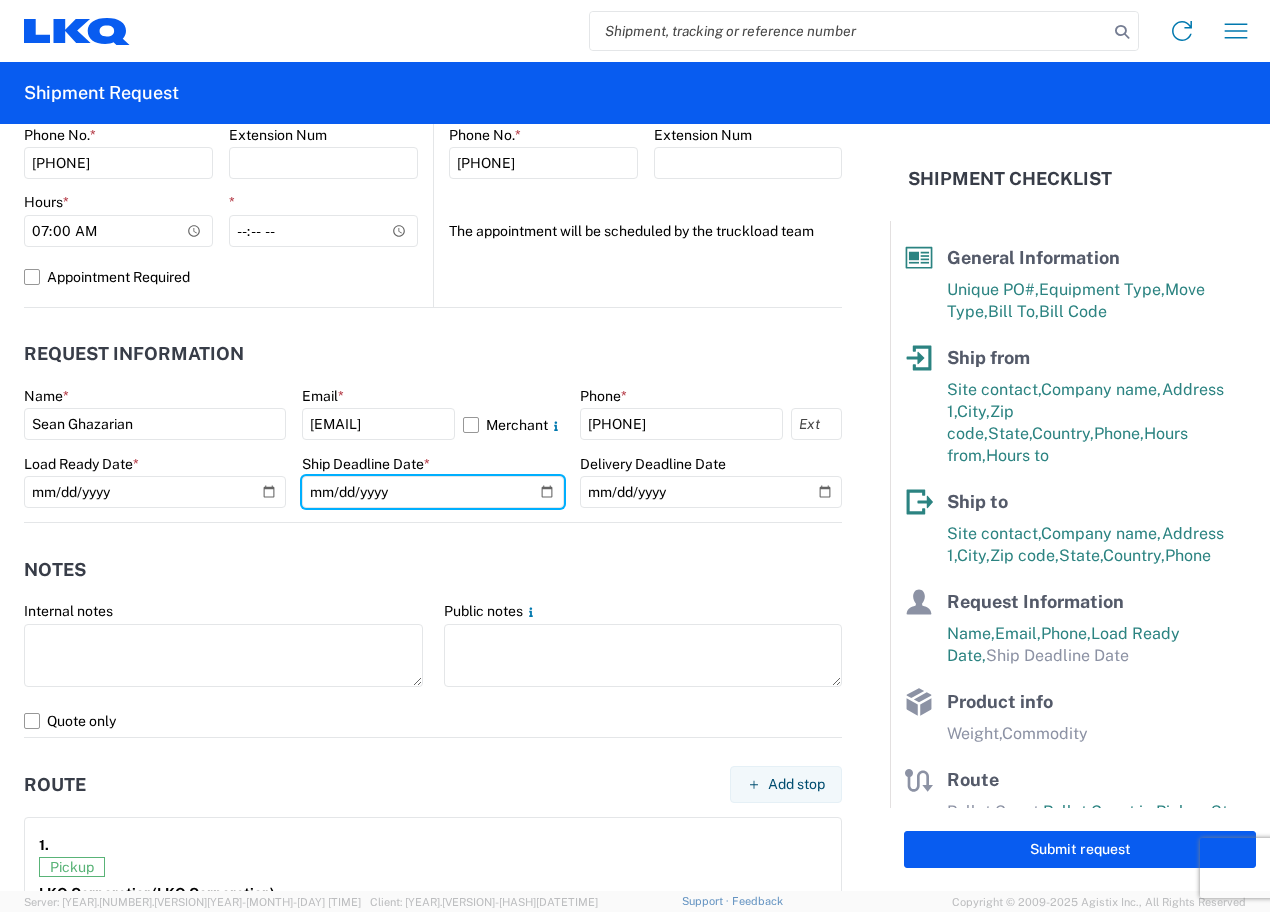 type on "[DATE]" 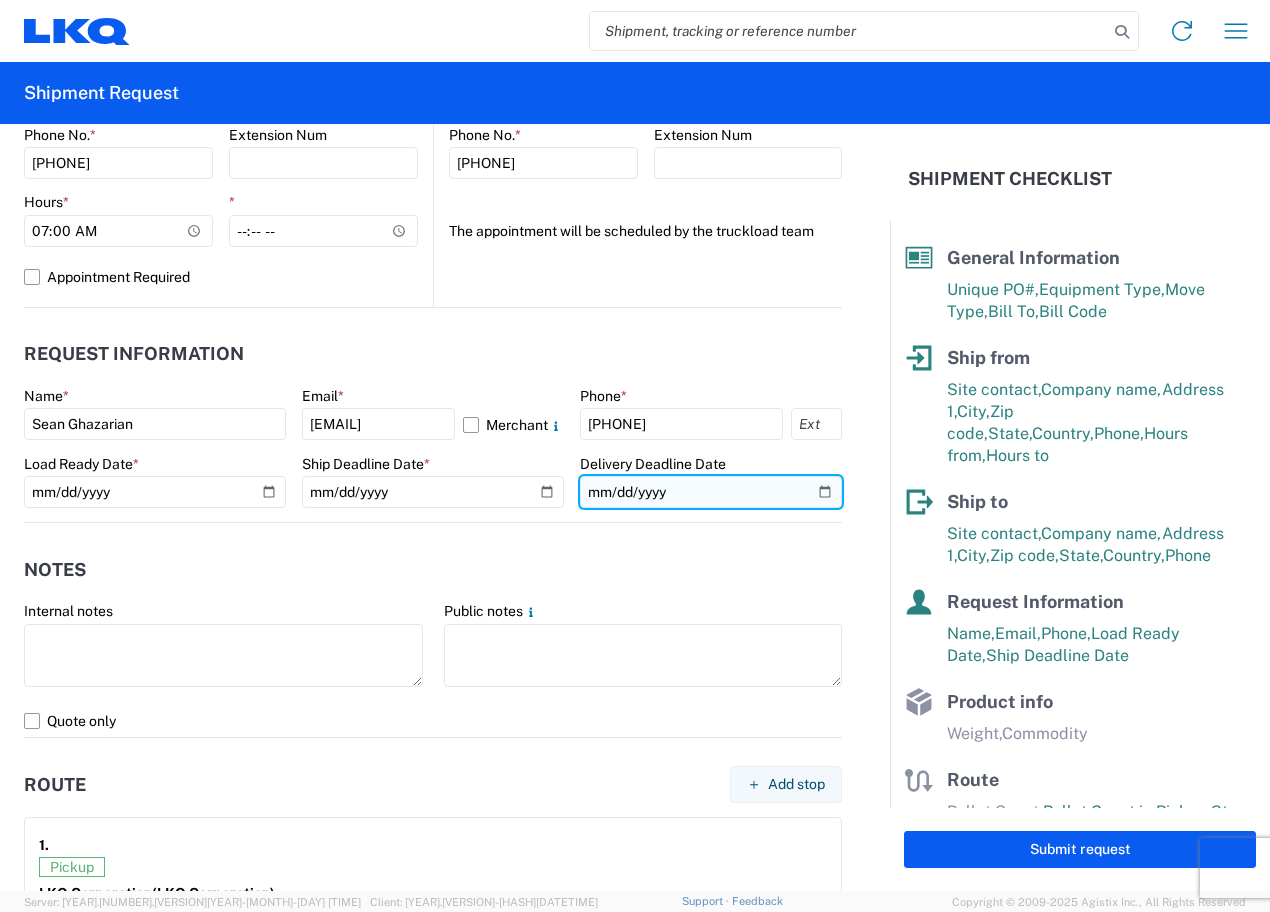 click 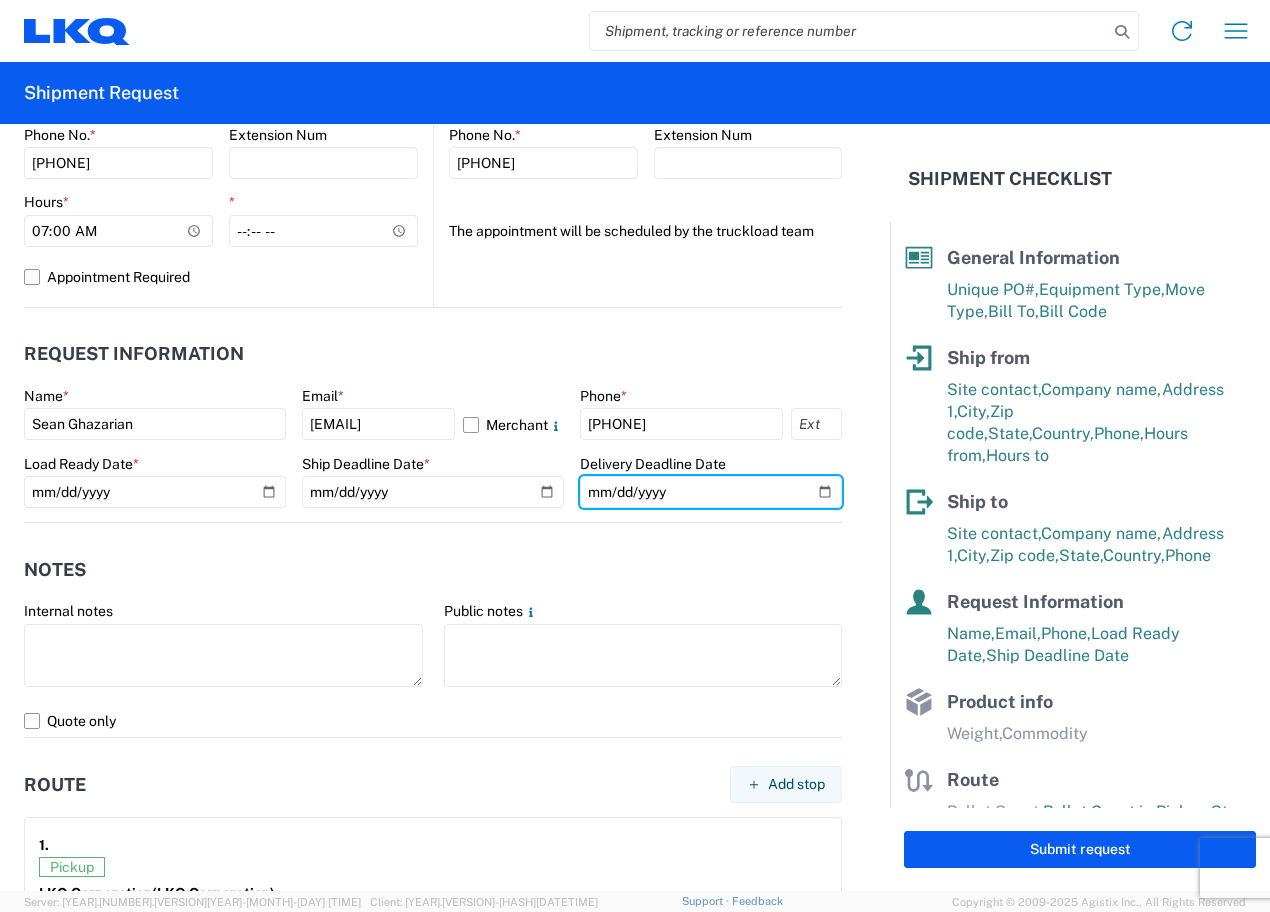 type on "[YEAR]-[MONTH]-[DAY]" 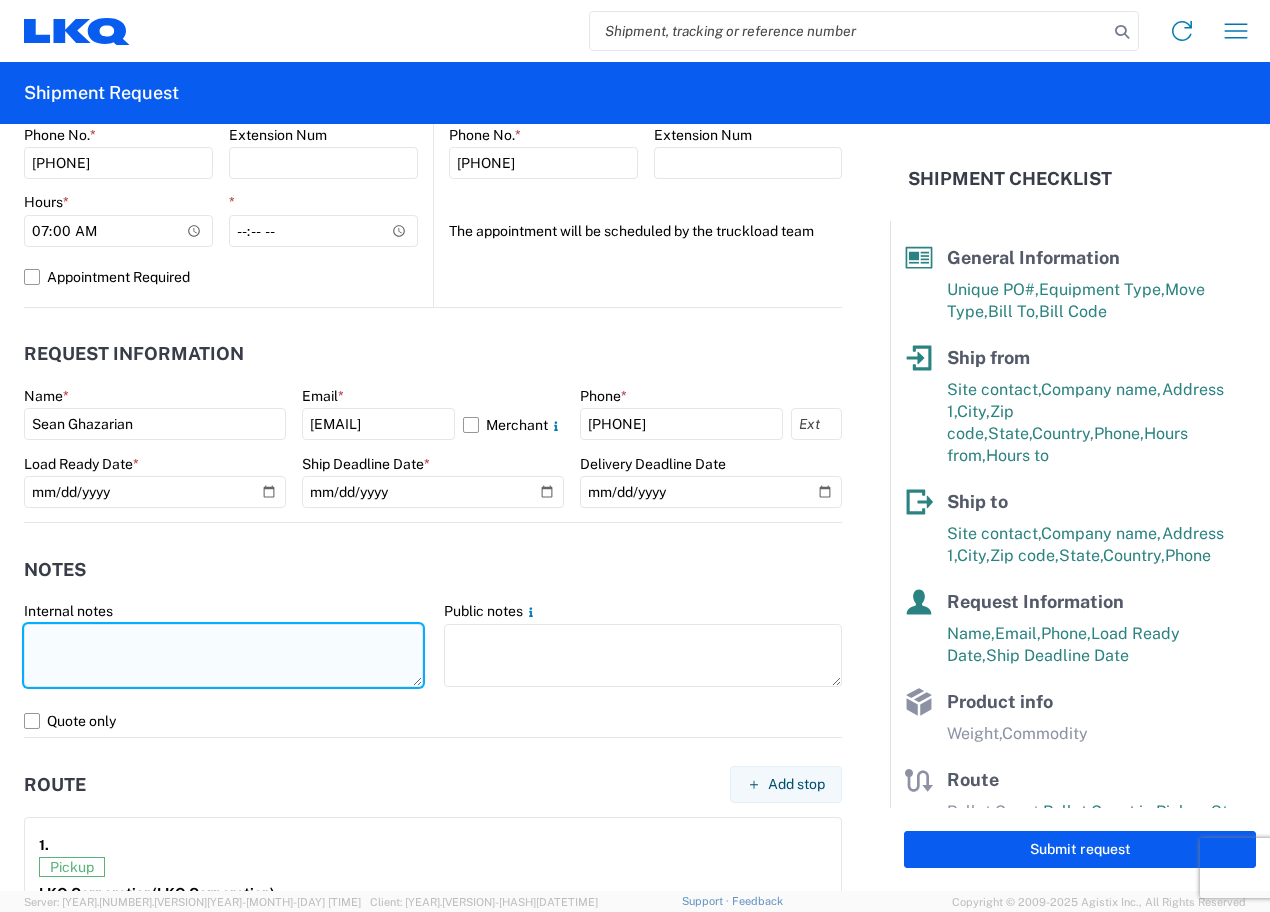 click 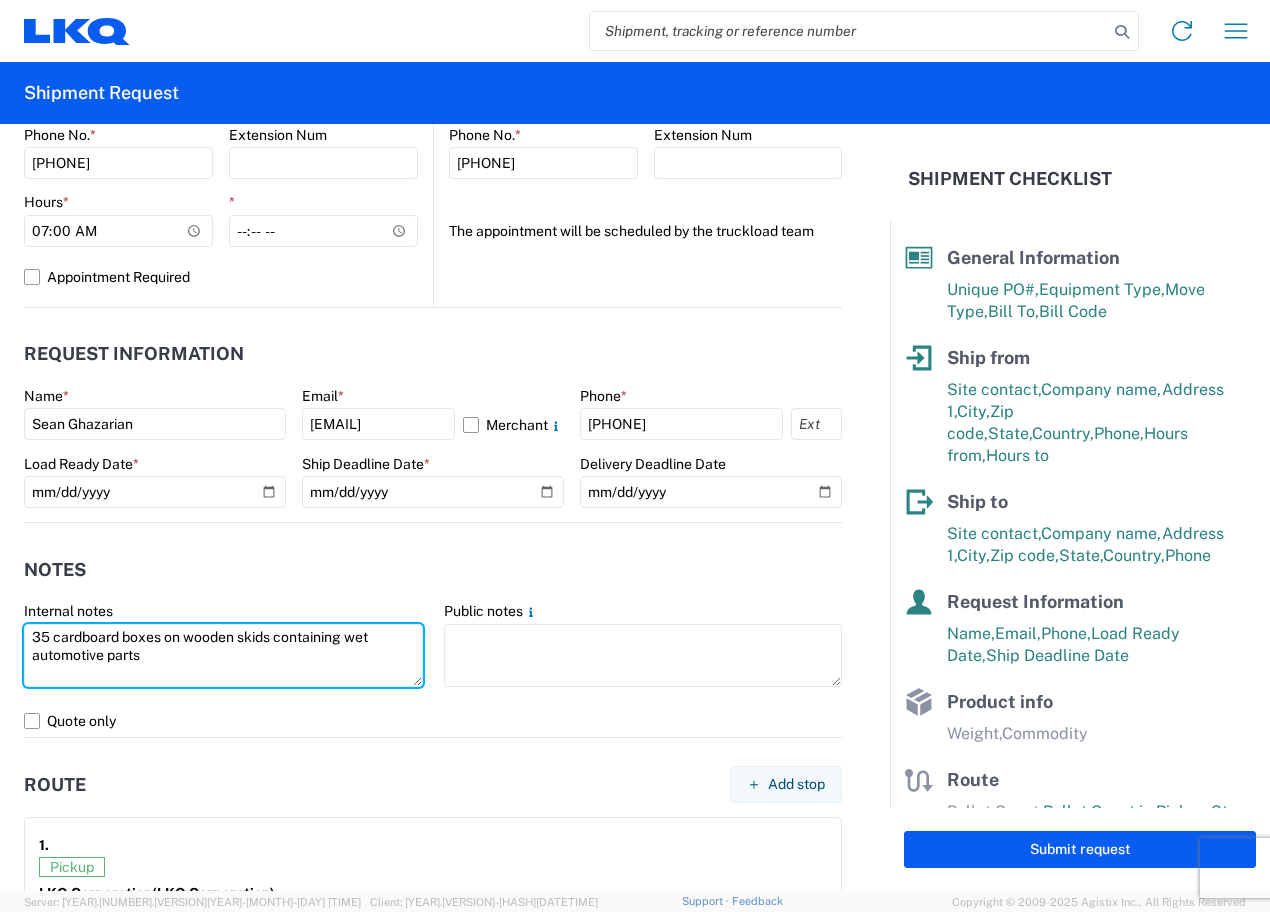 scroll, scrollTop: 14, scrollLeft: 0, axis: vertical 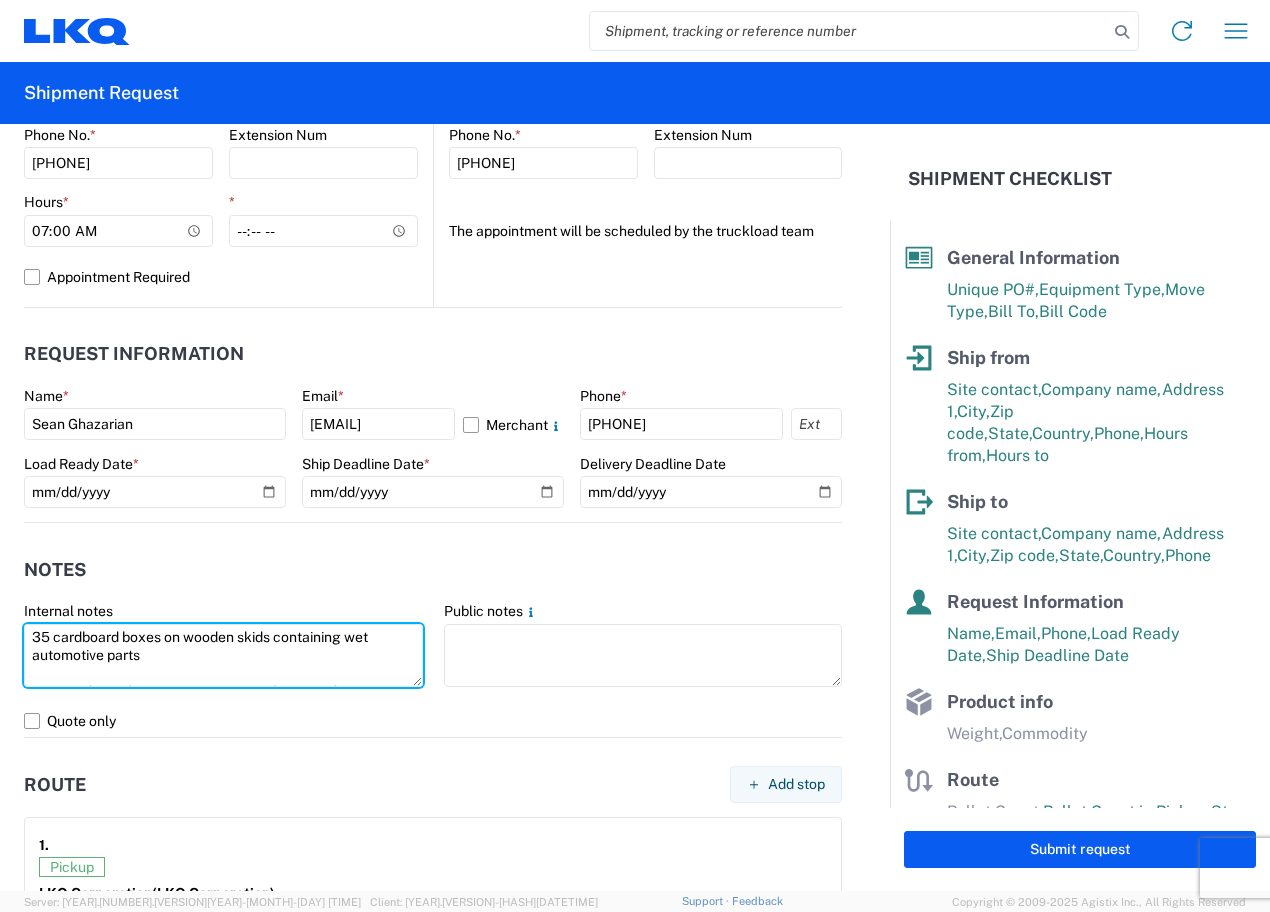 drag, startPoint x: 365, startPoint y: 672, endPoint x: -248, endPoint y: 538, distance: 627.4751 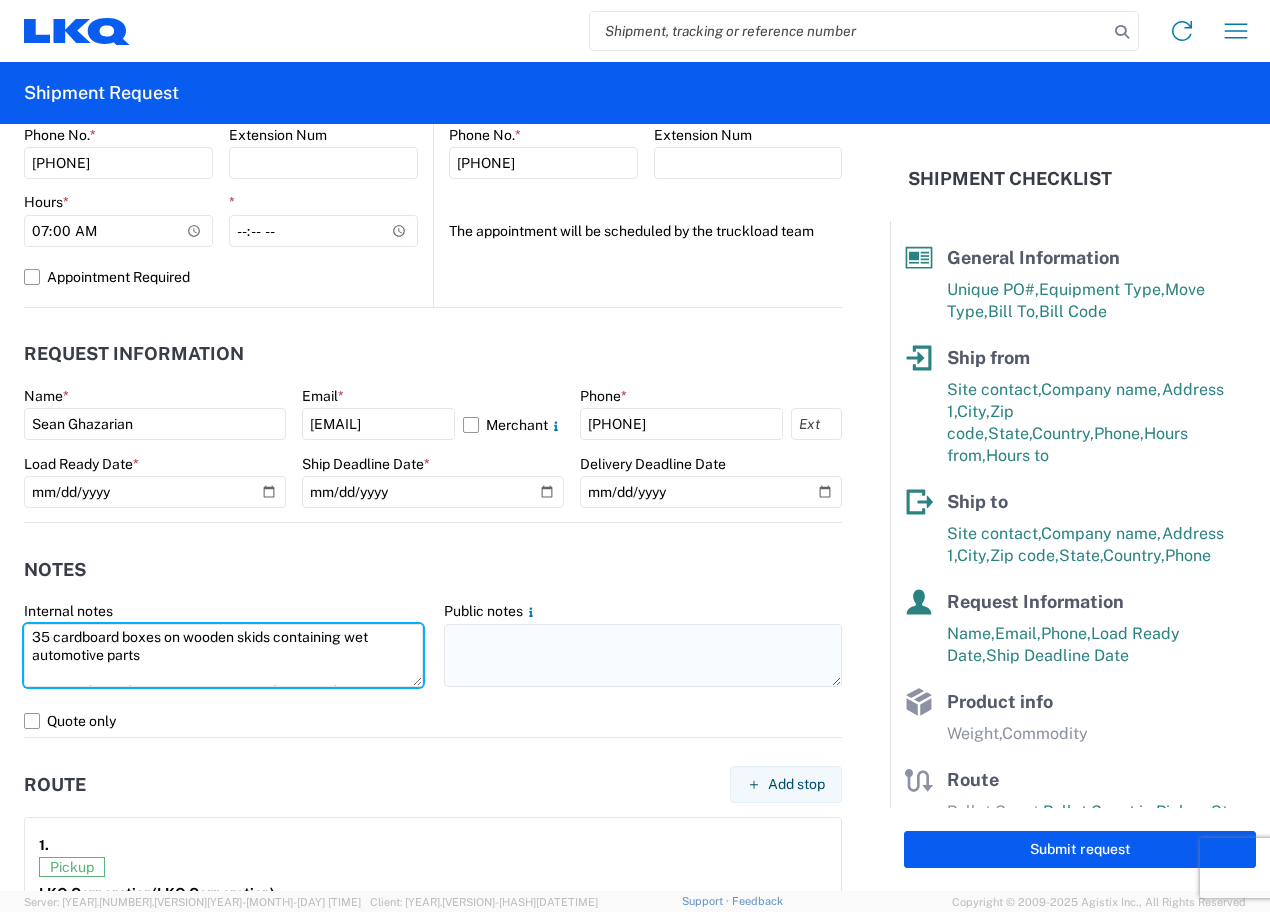 type on "35 cardboard boxes on wooden skids containing wet automotive parts
***PLEASE PROVIDE DRIVER WITH LOAD BARS***" 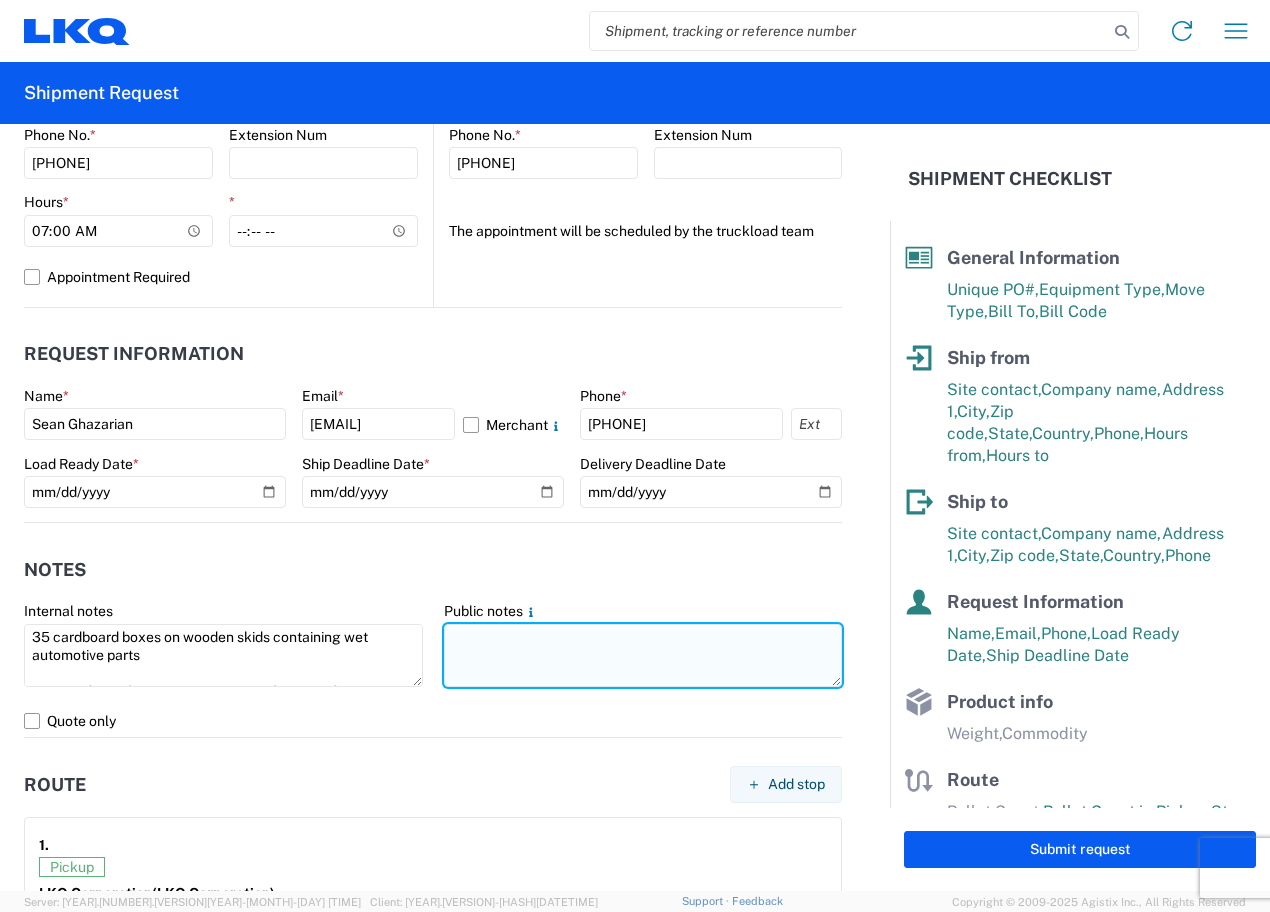 click 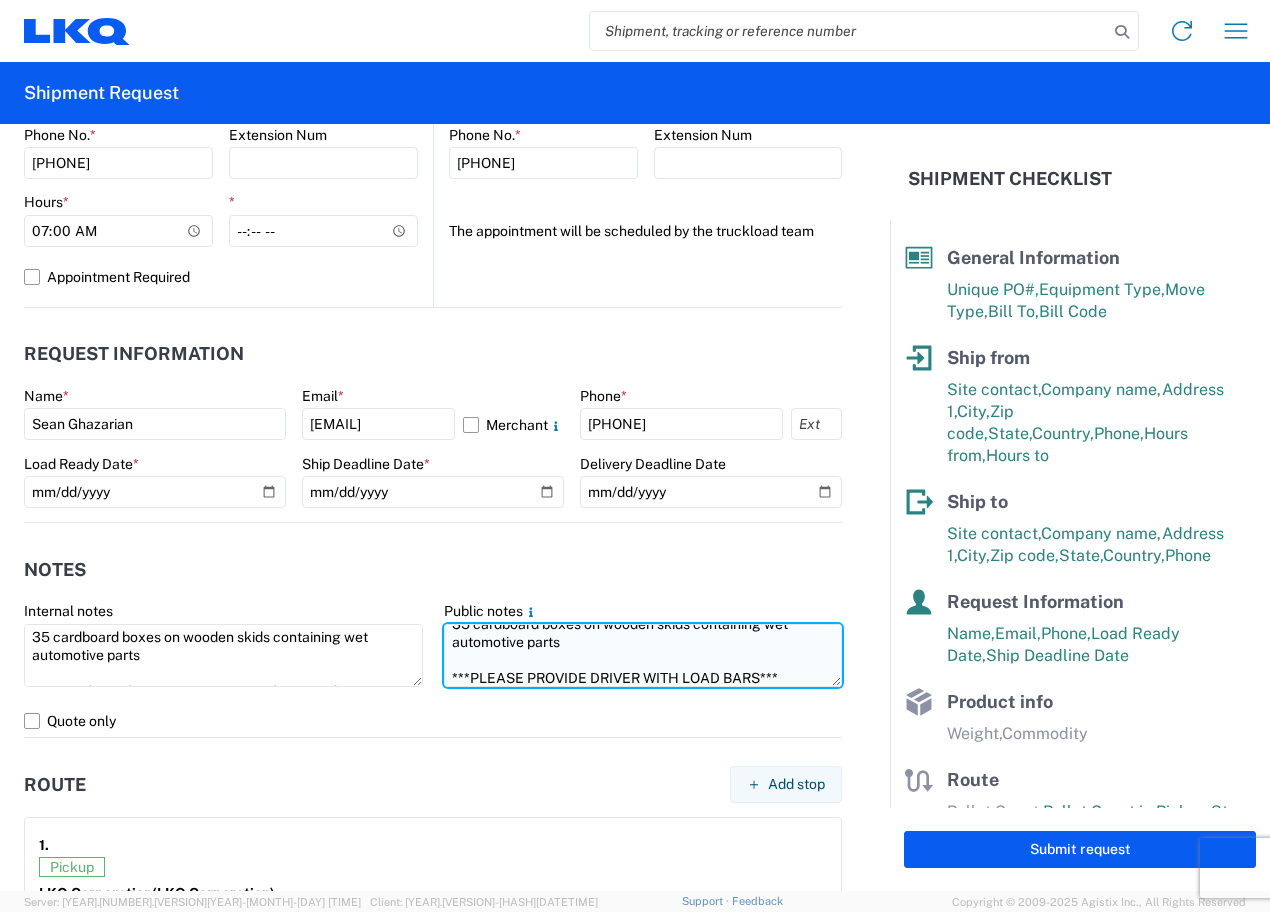 scroll, scrollTop: 18, scrollLeft: 0, axis: vertical 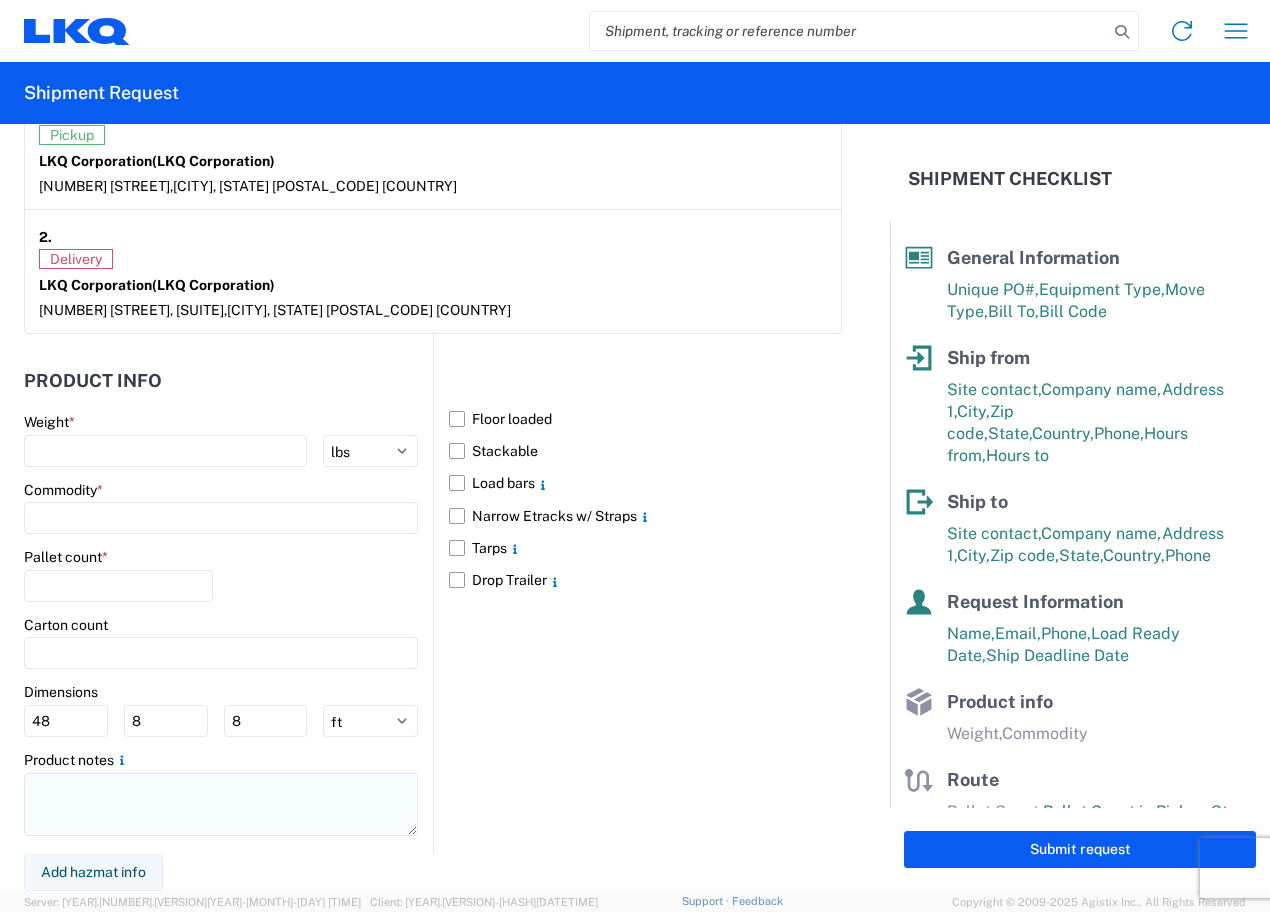 type on "35 cardboard boxes on wooden skids containing wet automotive parts
***PLEASE PROVIDE DRIVER WITH LOAD BARS***" 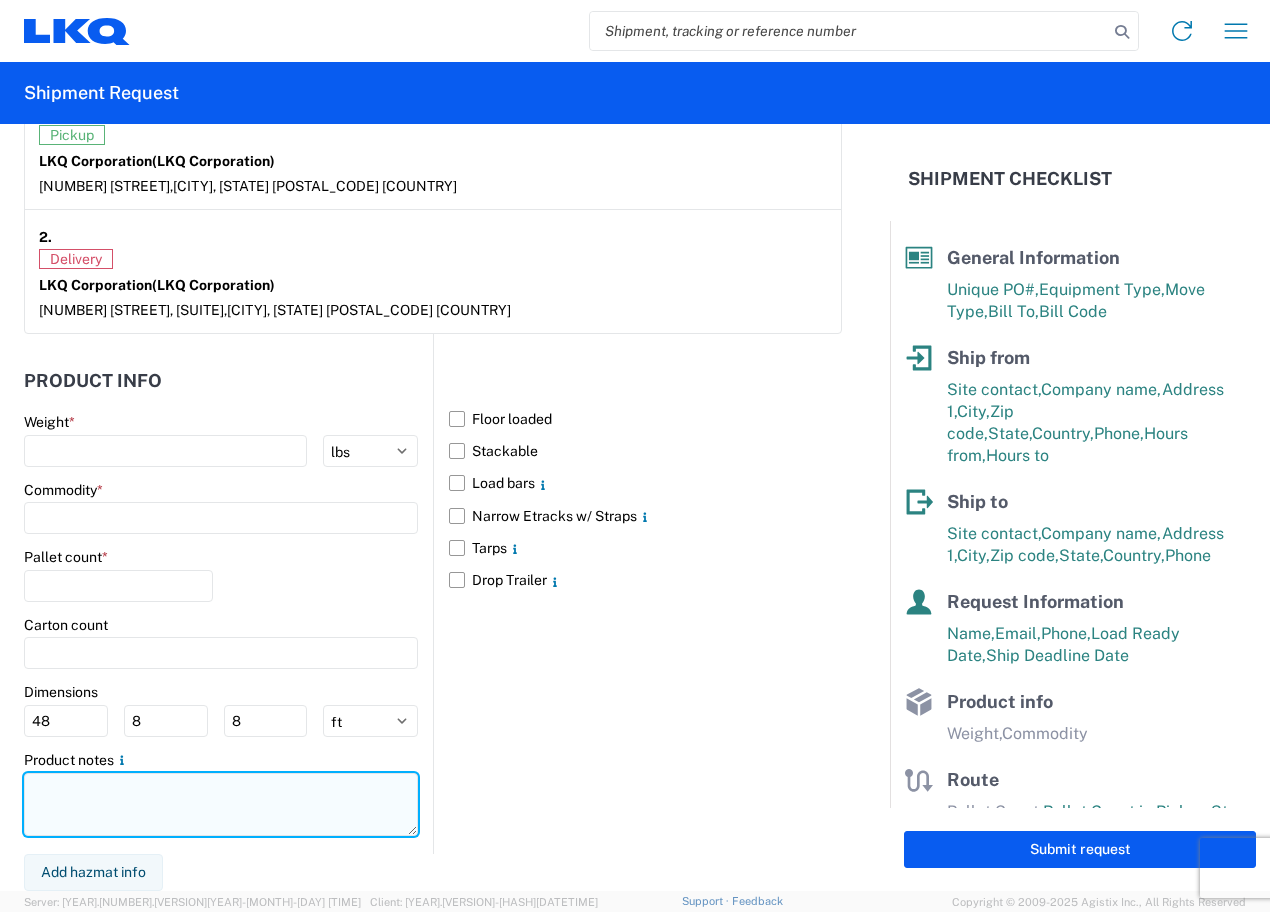click 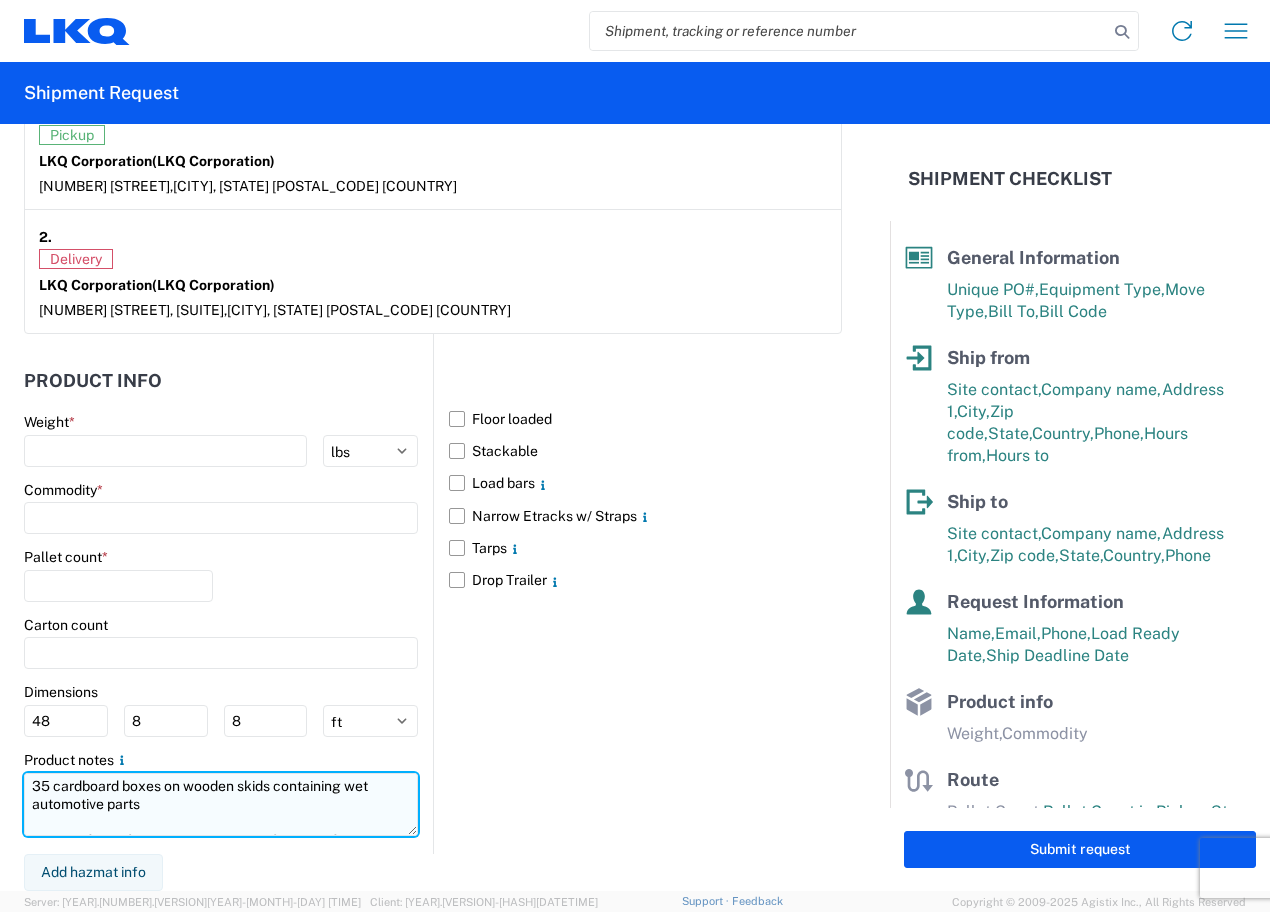 scroll, scrollTop: 14, scrollLeft: 0, axis: vertical 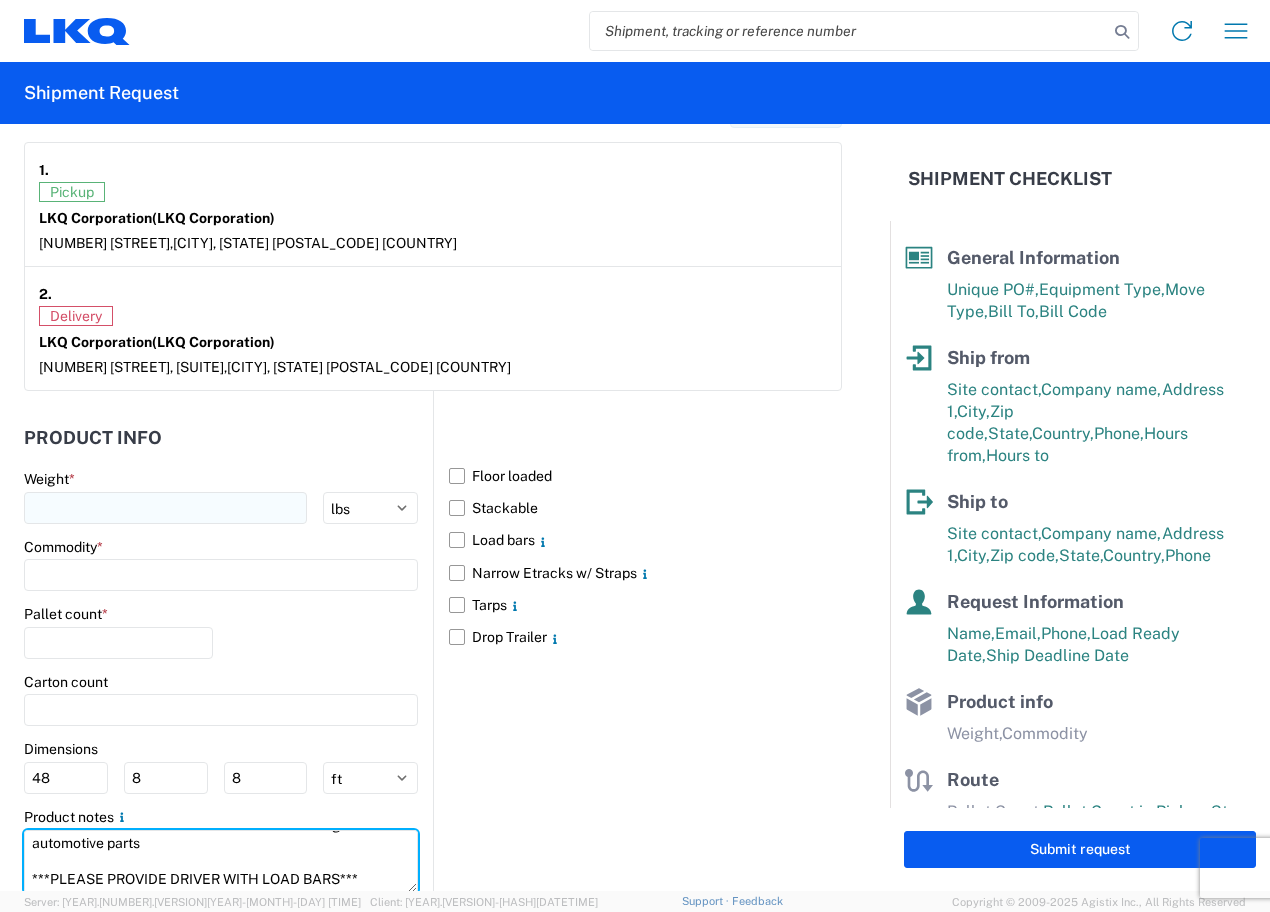 type on "35 cardboard boxes on wooden skids containing wet automotive parts
***PLEASE PROVIDE DRIVER WITH LOAD BARS***" 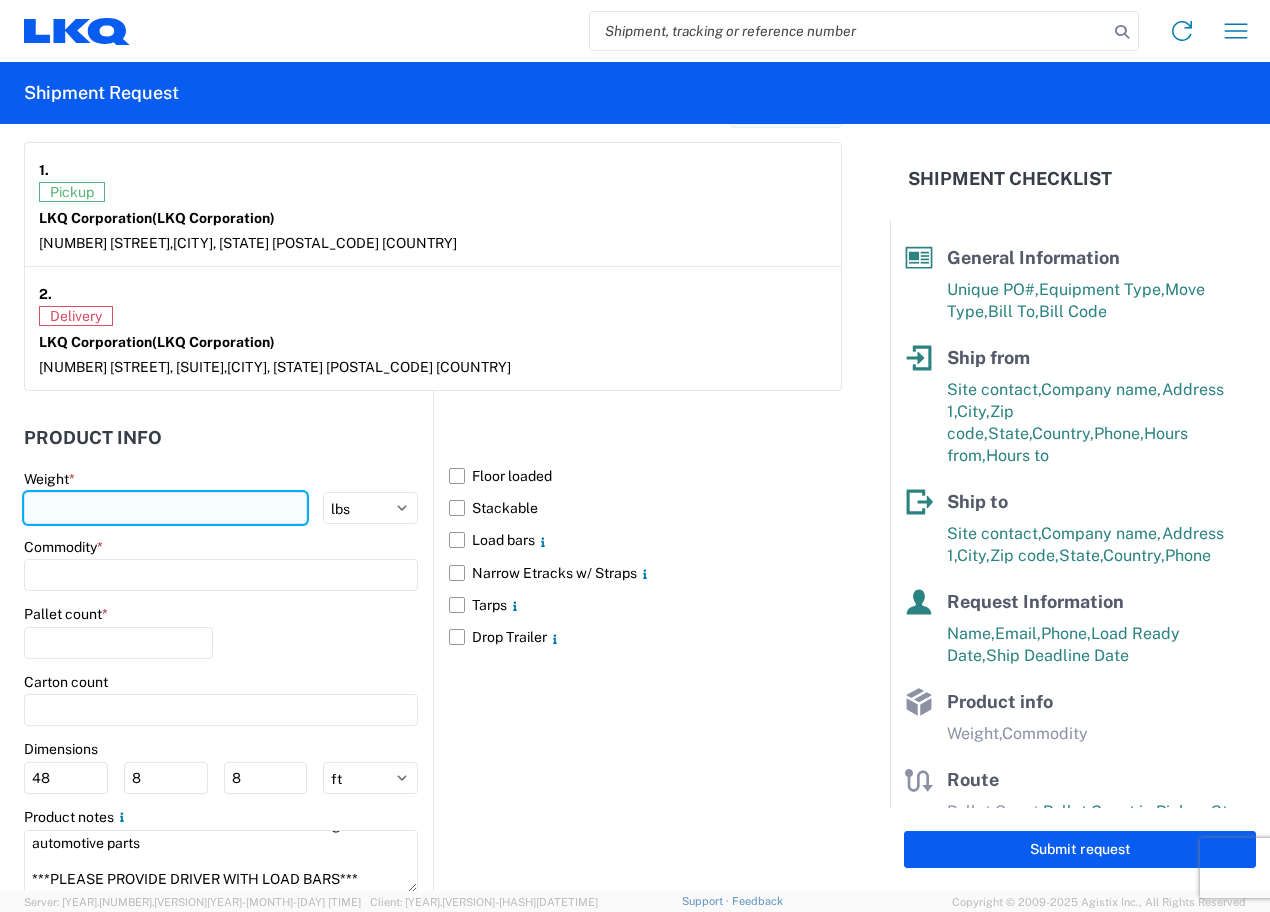 click 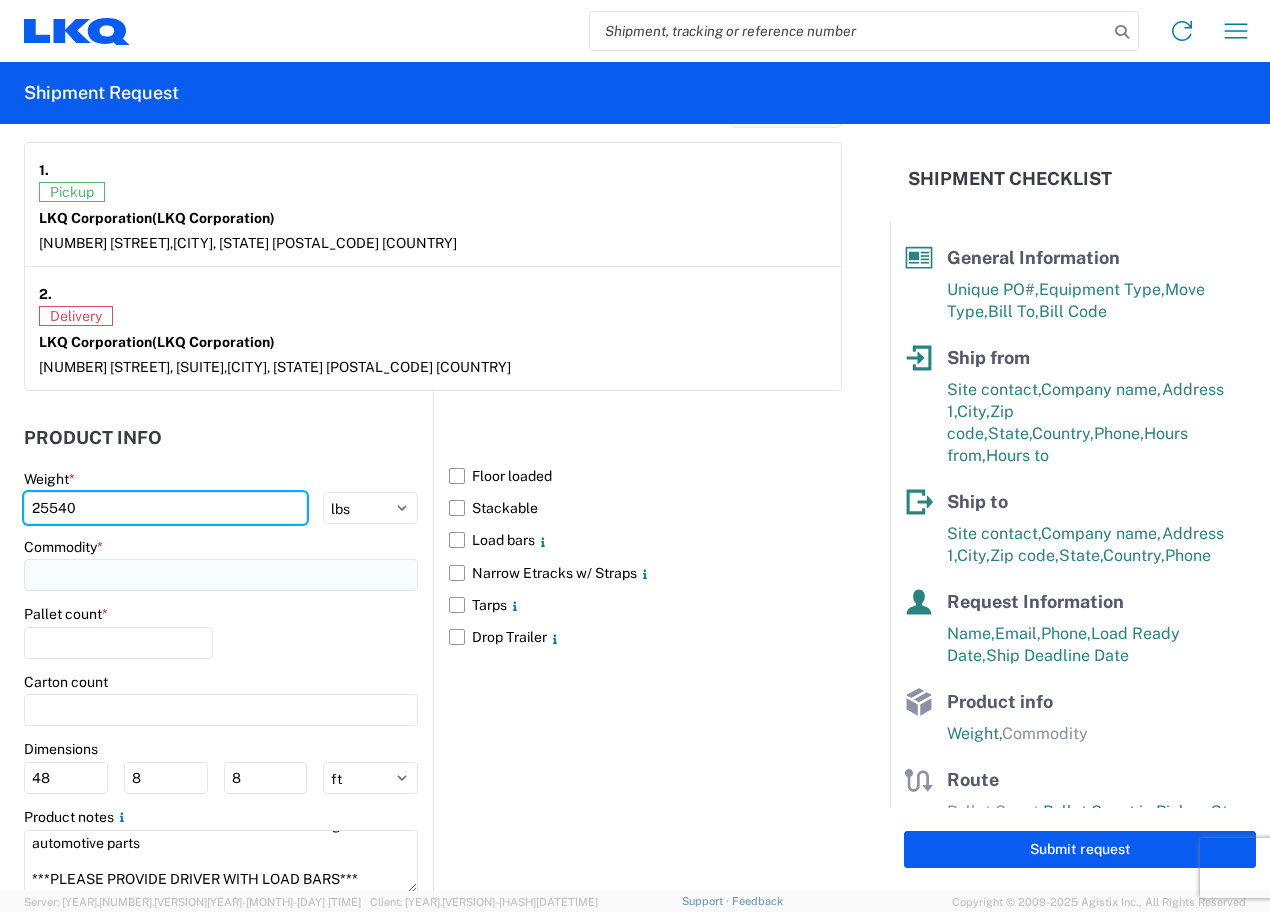 type on "25540" 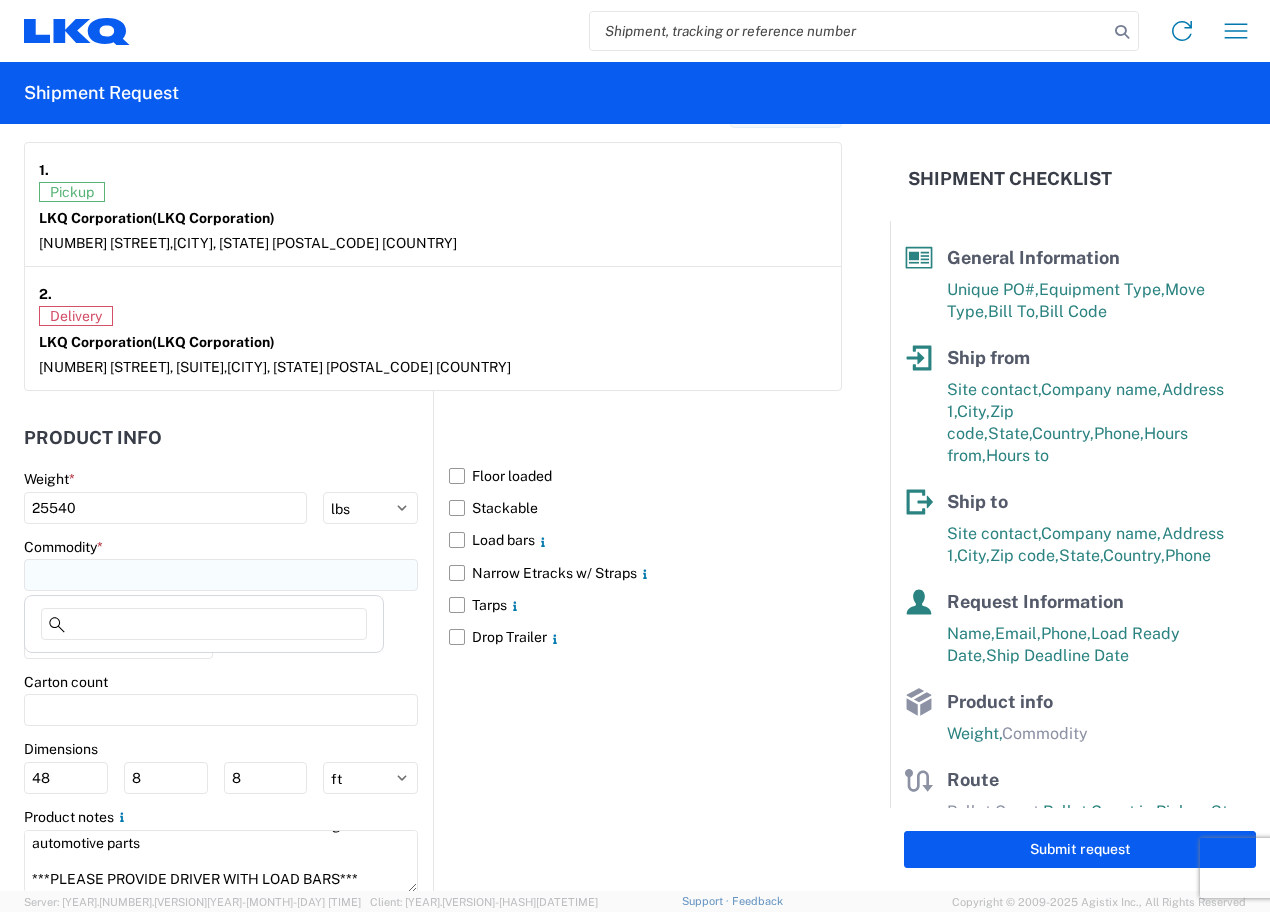 click 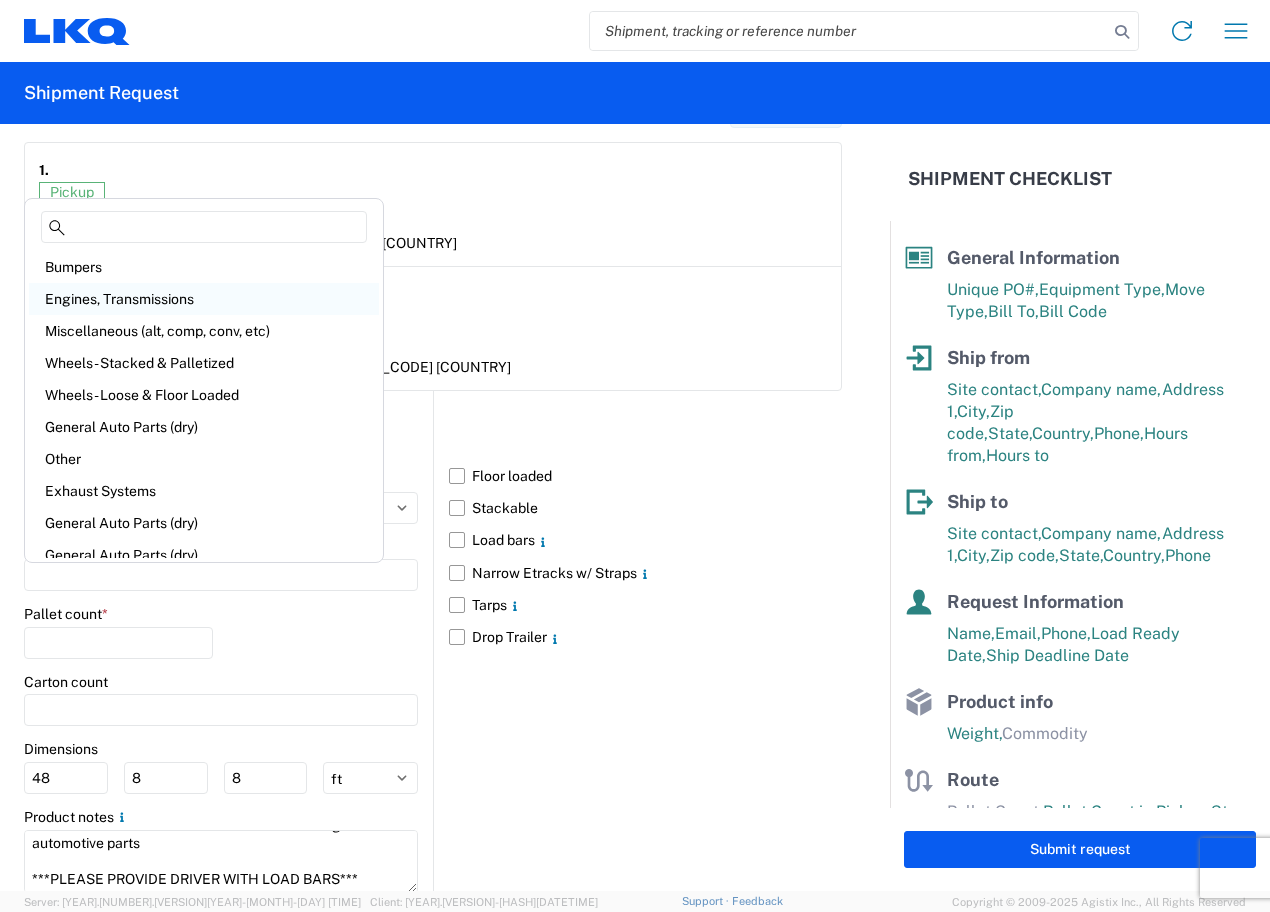 click on "Engines, Transmissions" 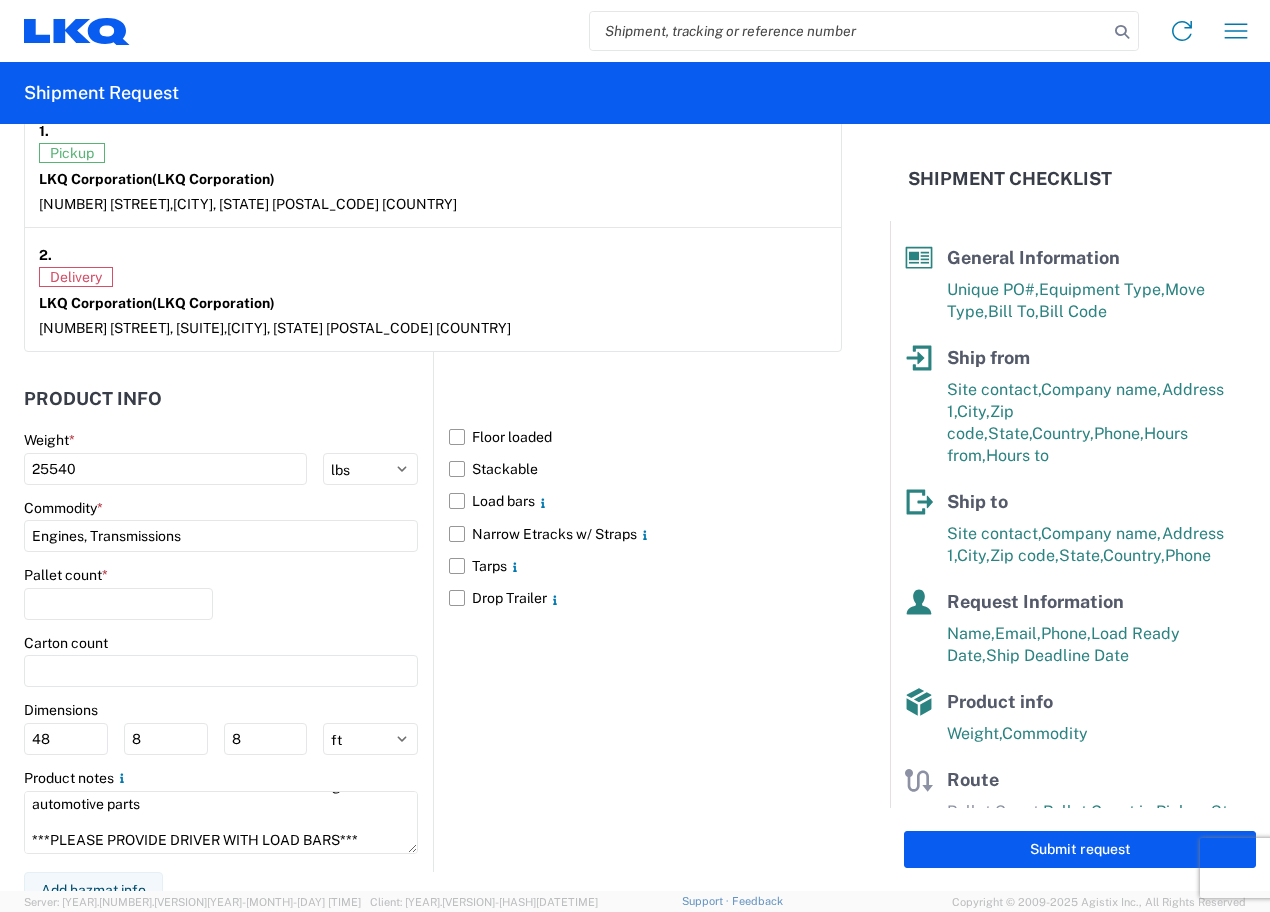 scroll, scrollTop: 1632, scrollLeft: 0, axis: vertical 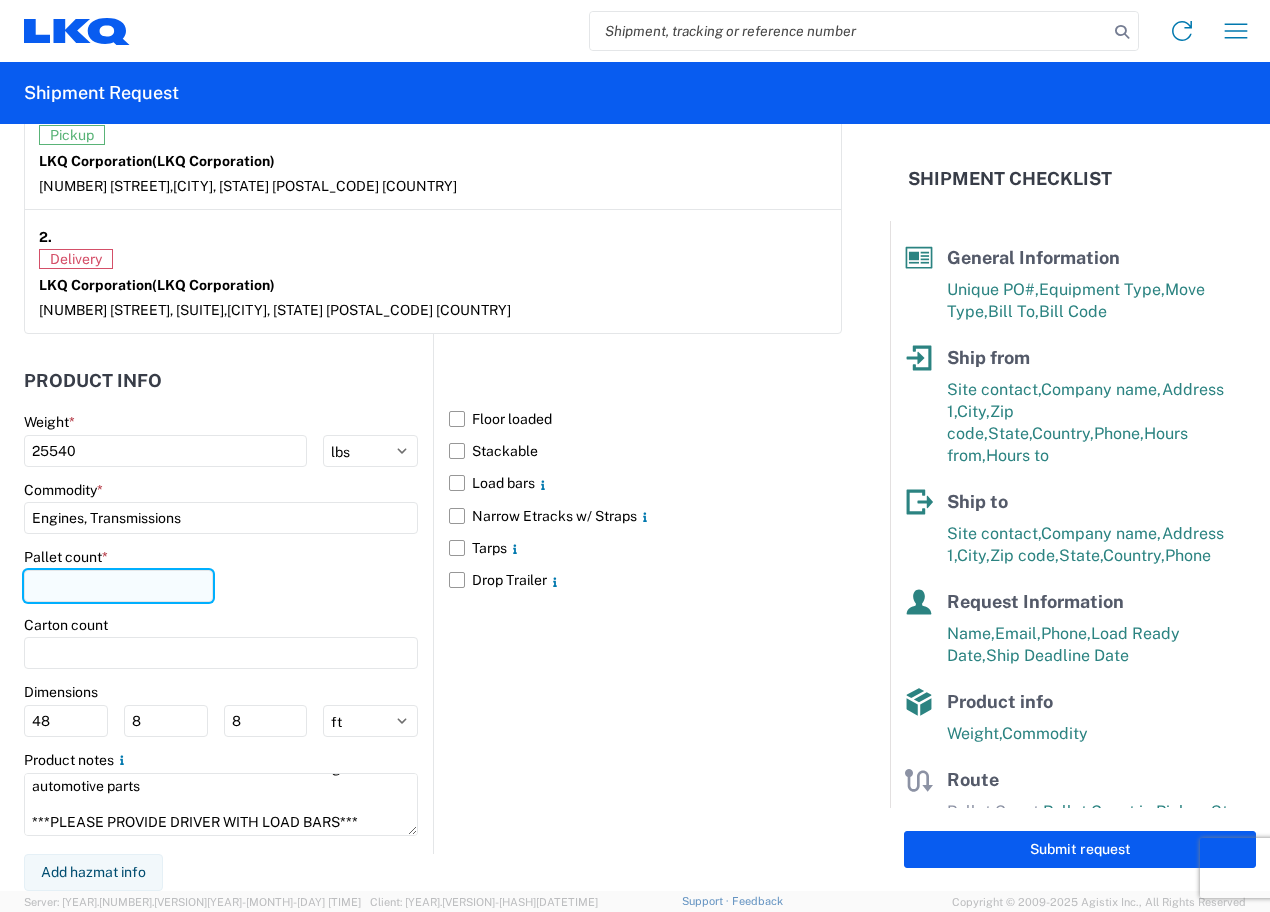 click 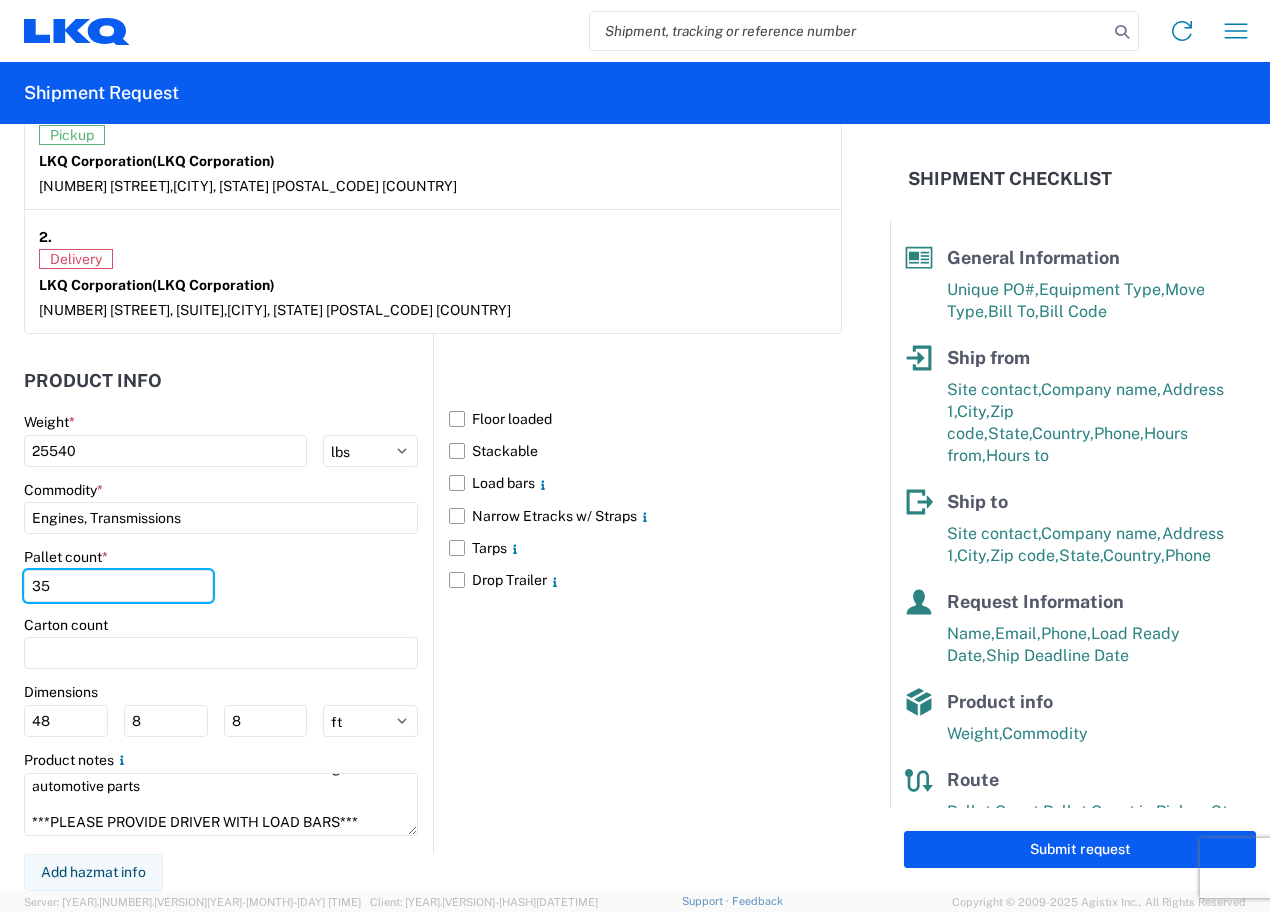 type on "35" 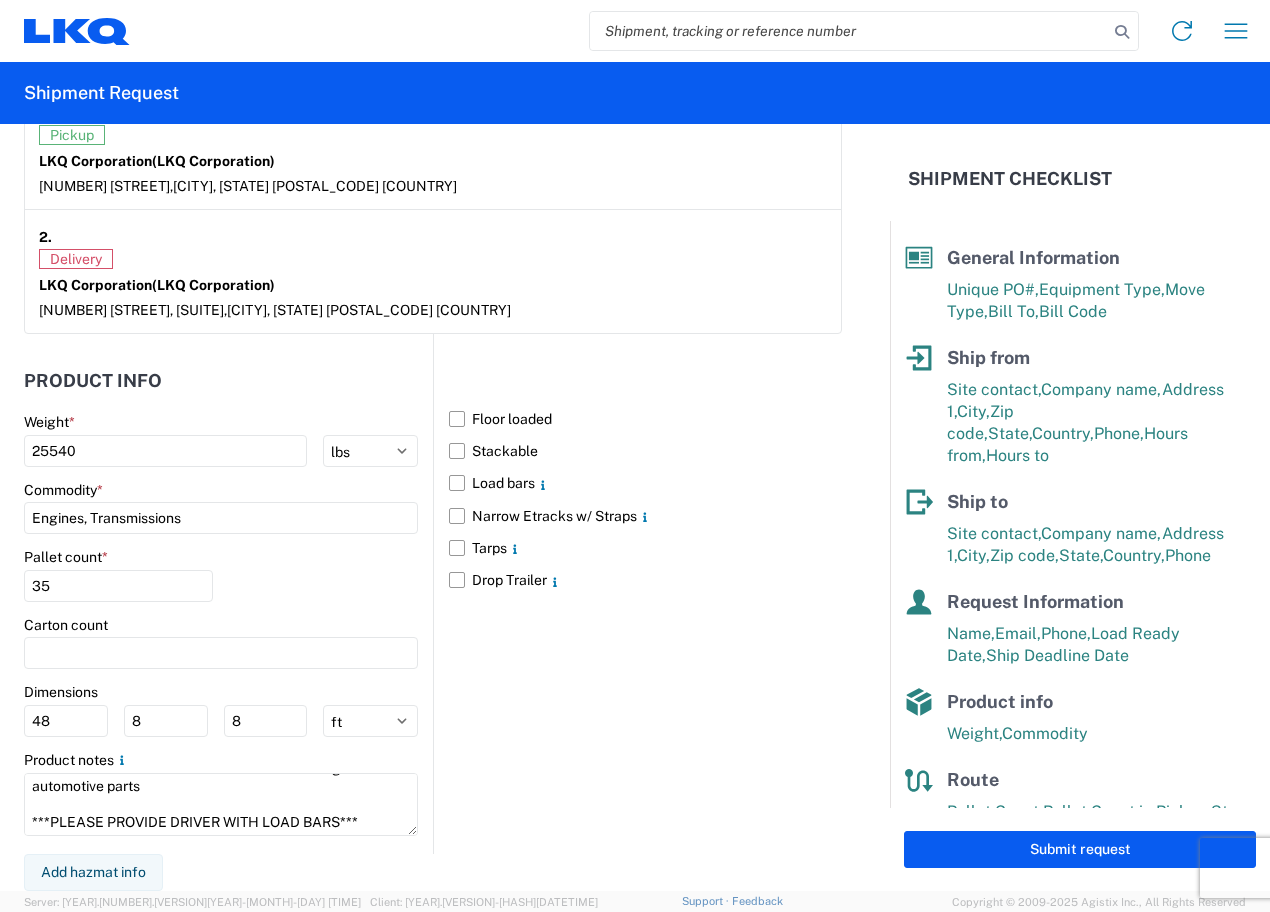 click on "Floor loaded   Stackable   Load bars
Narrow Etracks w/ Straps
Tarps
Drop Trailer" 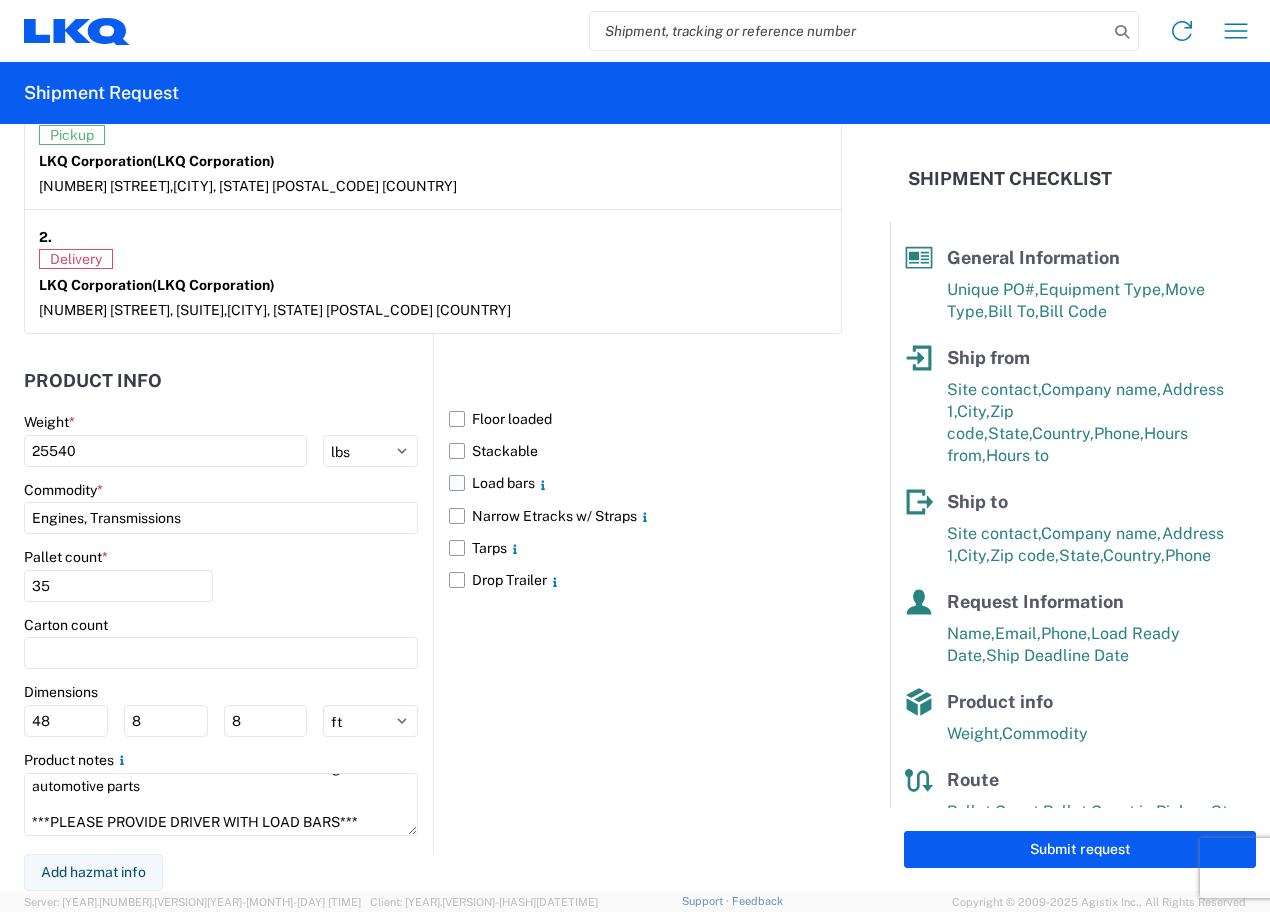 click on "Load bars" 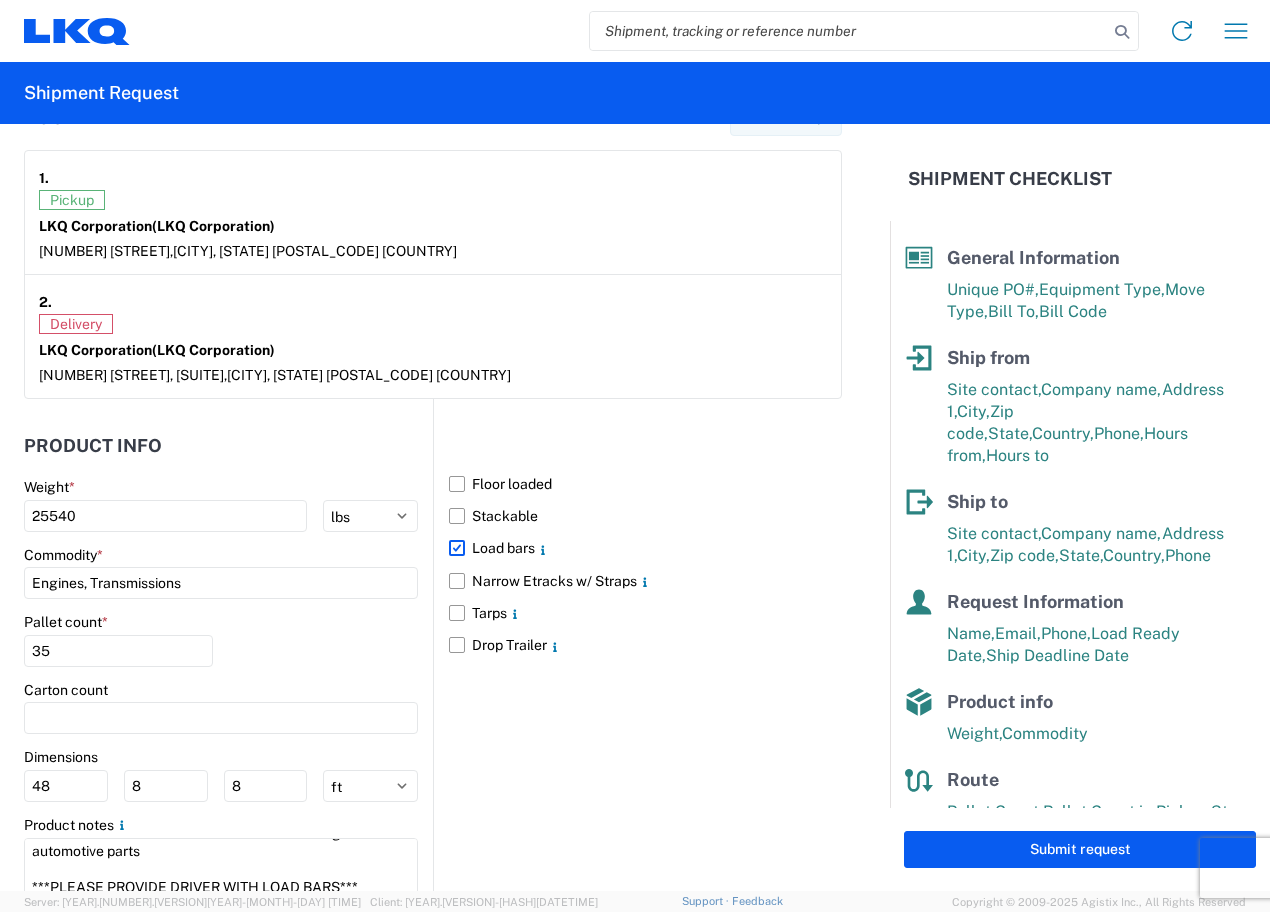 scroll, scrollTop: 1532, scrollLeft: 0, axis: vertical 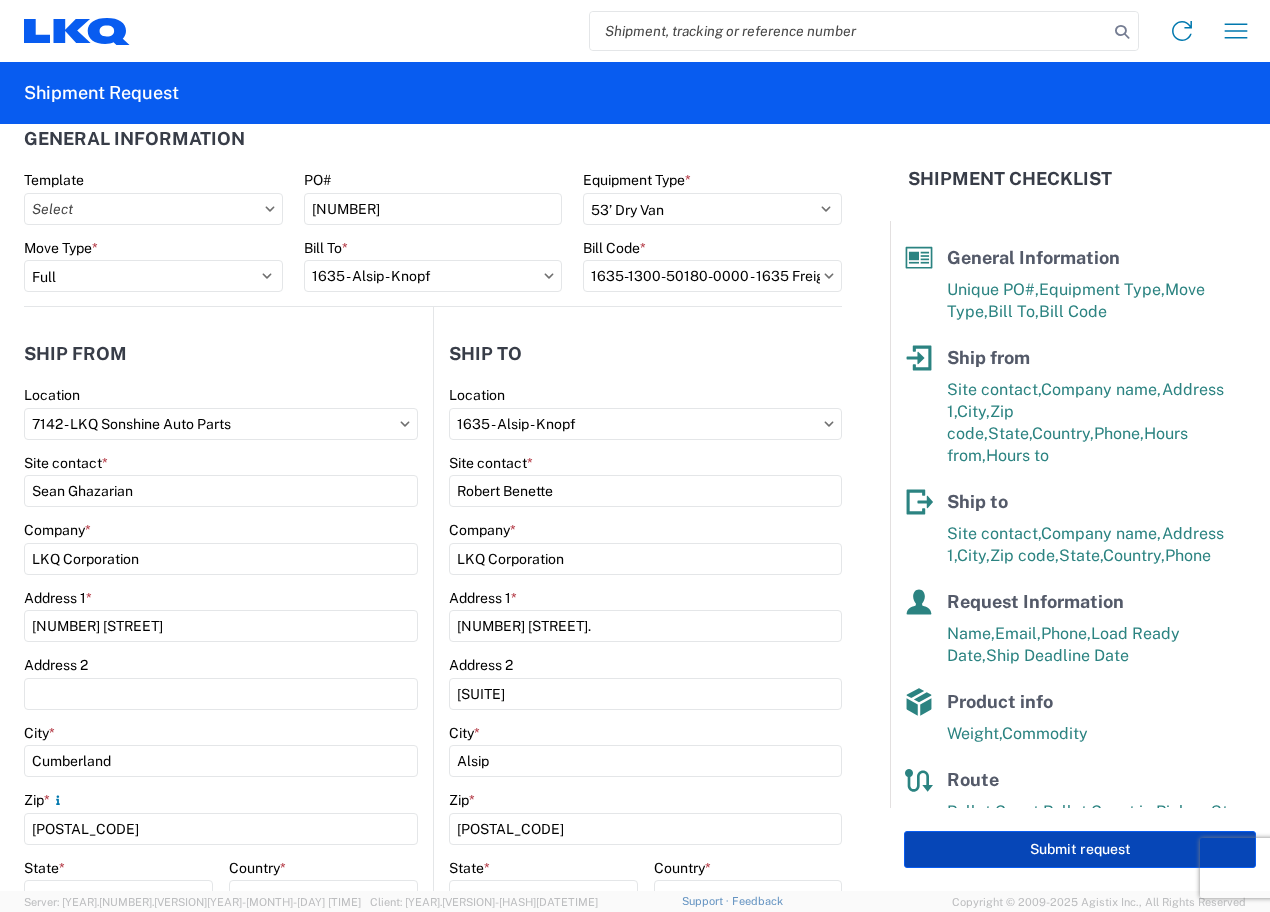 click on "Submit request" 